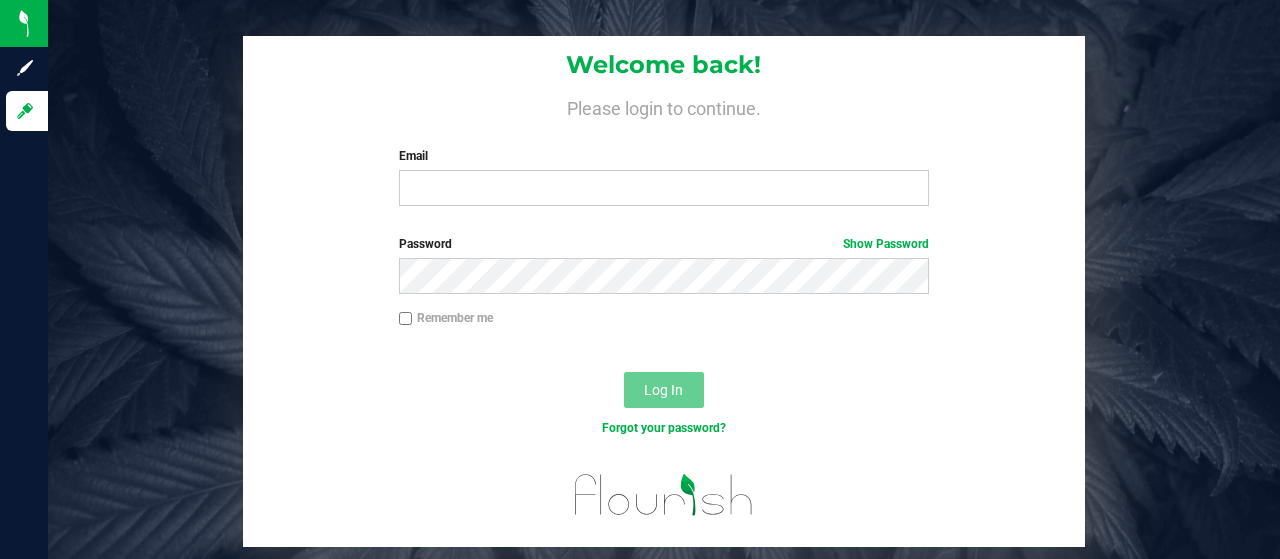 scroll, scrollTop: 0, scrollLeft: 0, axis: both 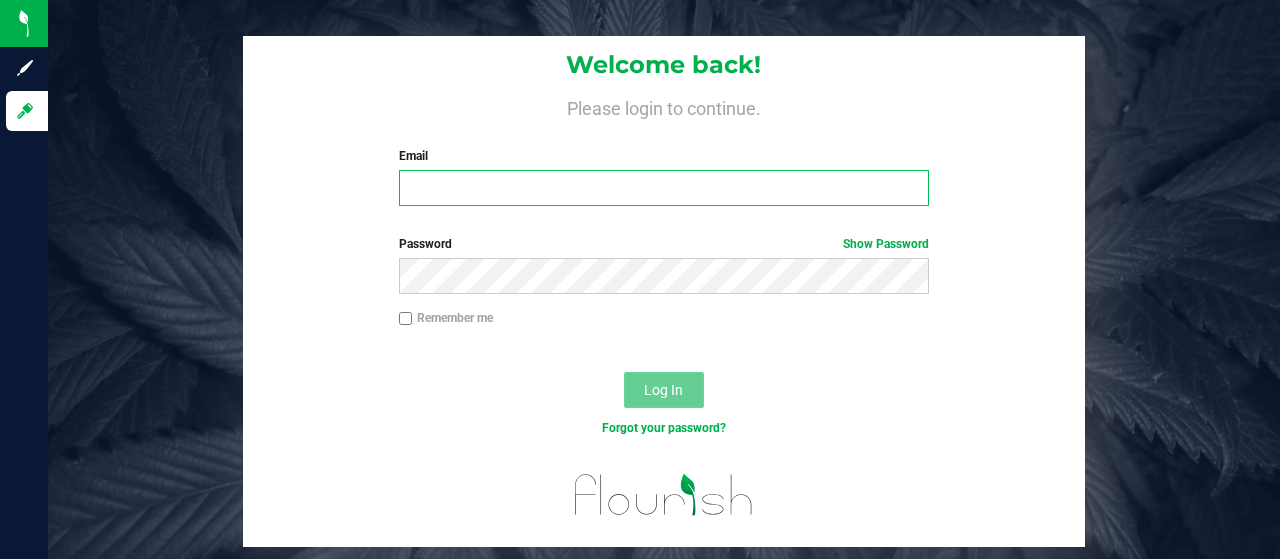 type on "[EMAIL_ADDRESS][DOMAIN_NAME]" 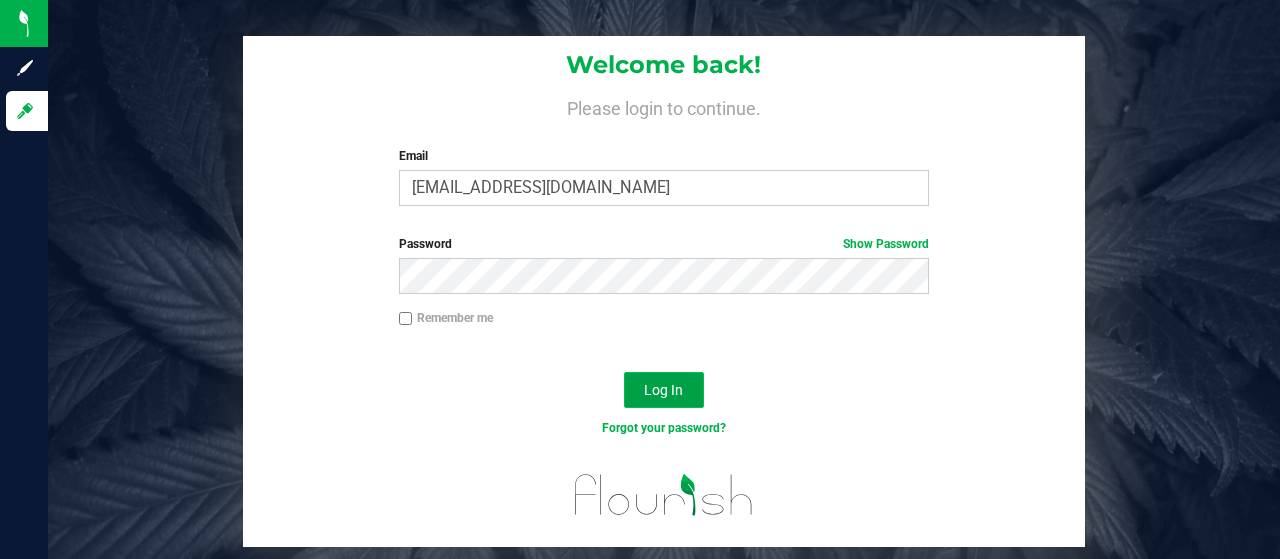 click on "Log In" at bounding box center [663, 390] 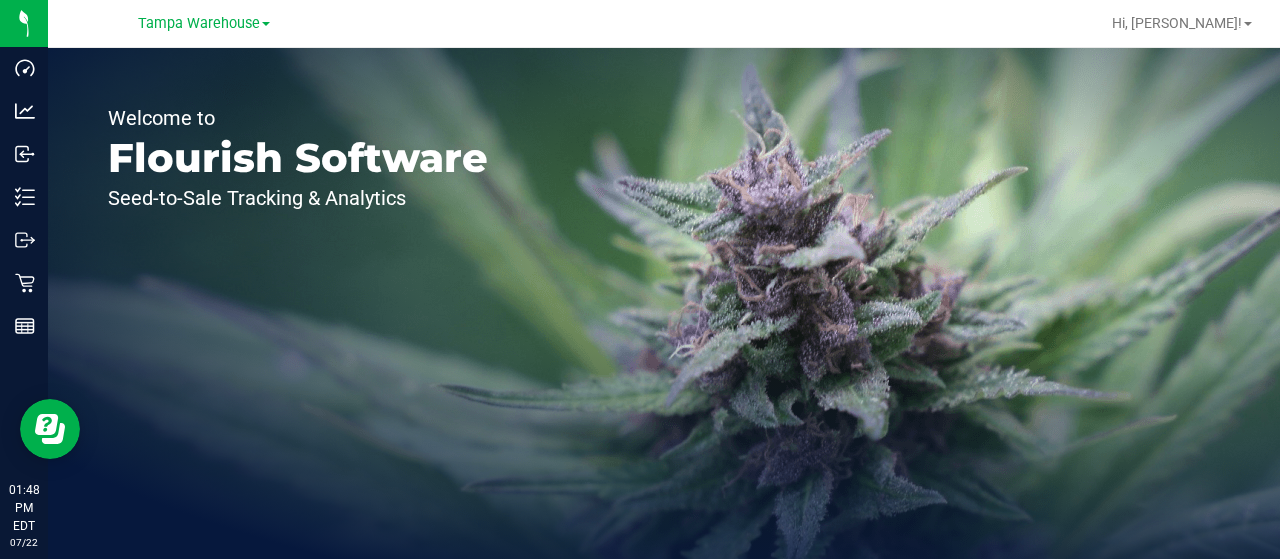 scroll, scrollTop: 0, scrollLeft: 0, axis: both 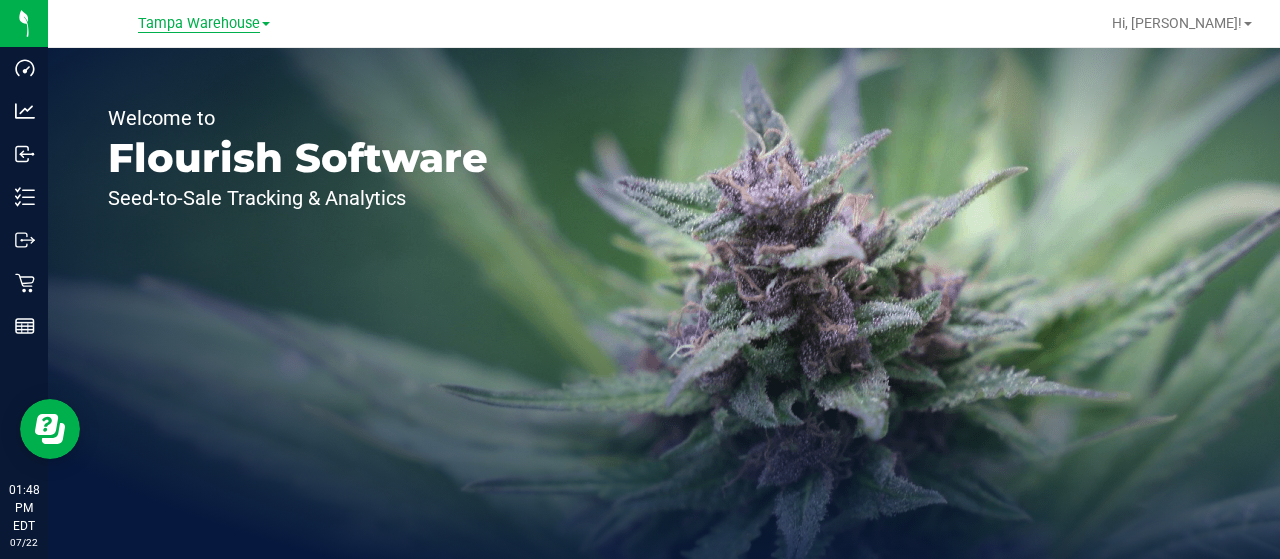 click on "Tampa Warehouse" at bounding box center [199, 24] 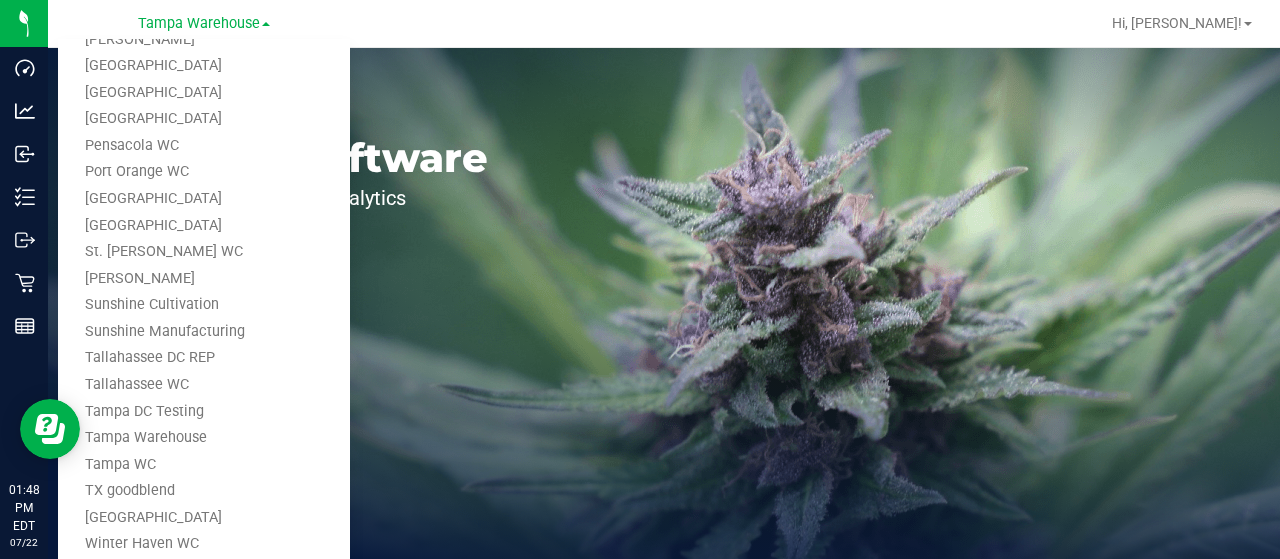 scroll, scrollTop: 930, scrollLeft: 0, axis: vertical 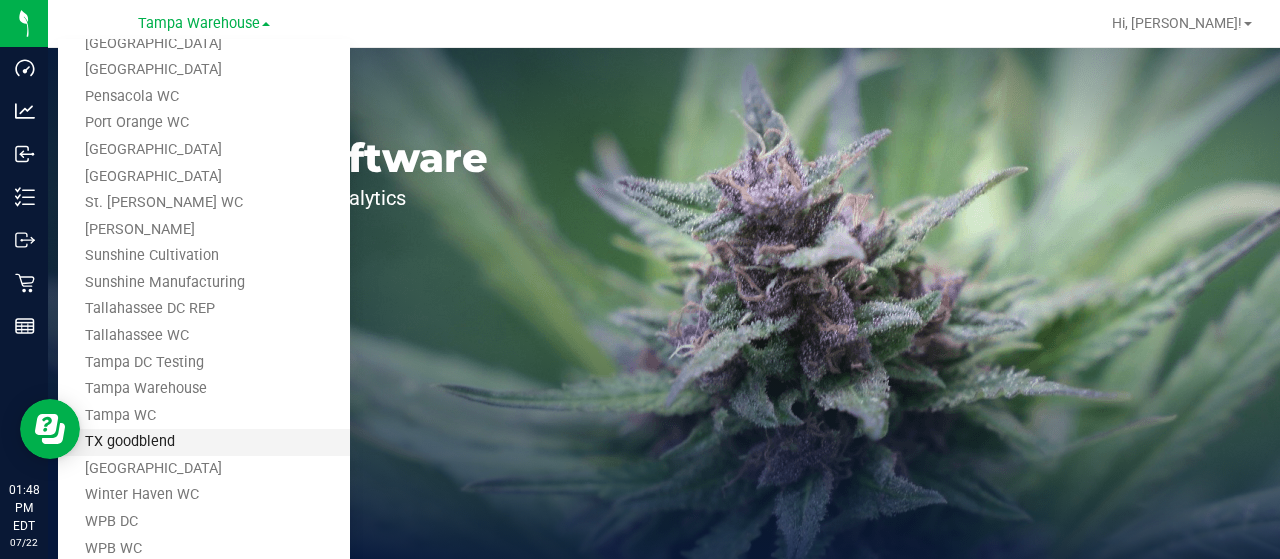 click on "TX goodblend" at bounding box center (204, 442) 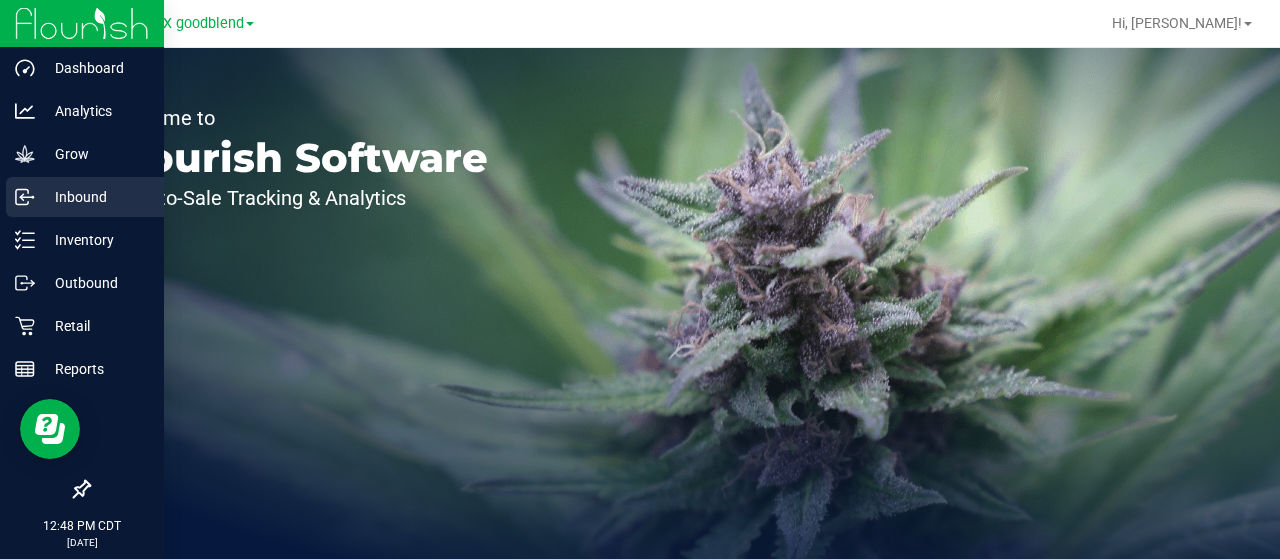 click on "Inbound" at bounding box center [95, 197] 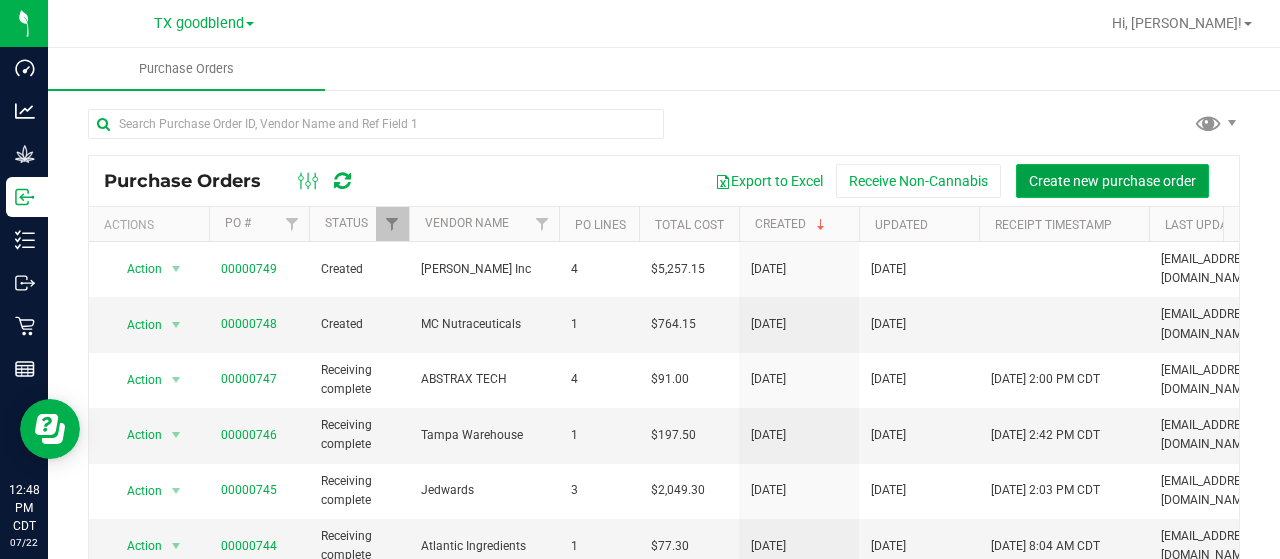 click on "Create new purchase order" at bounding box center [1112, 181] 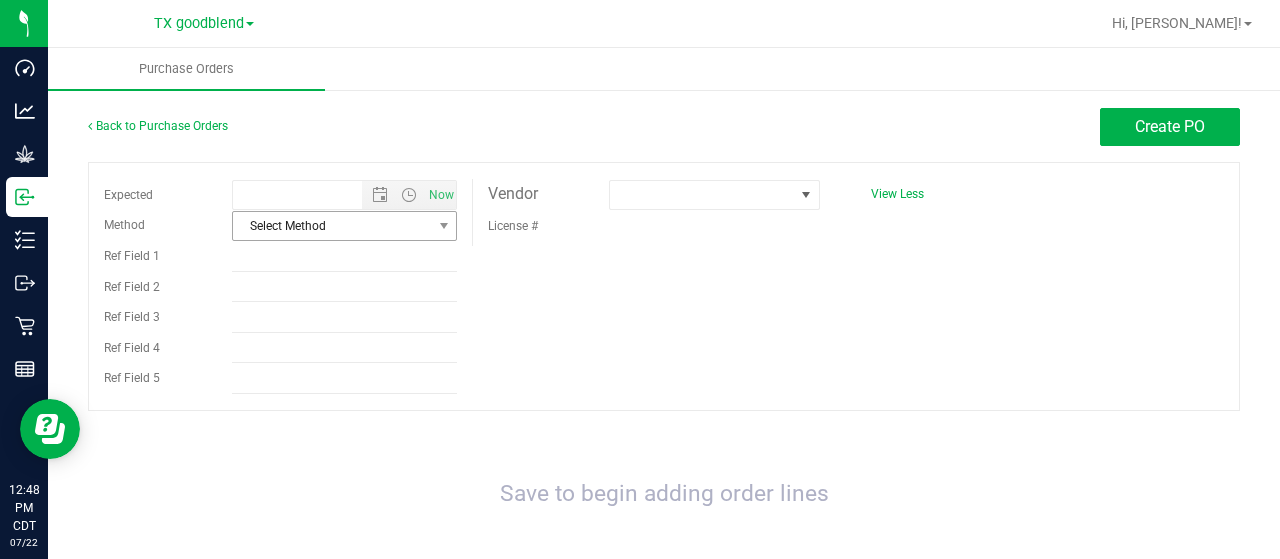 type on "[DATE] 12:48 PM" 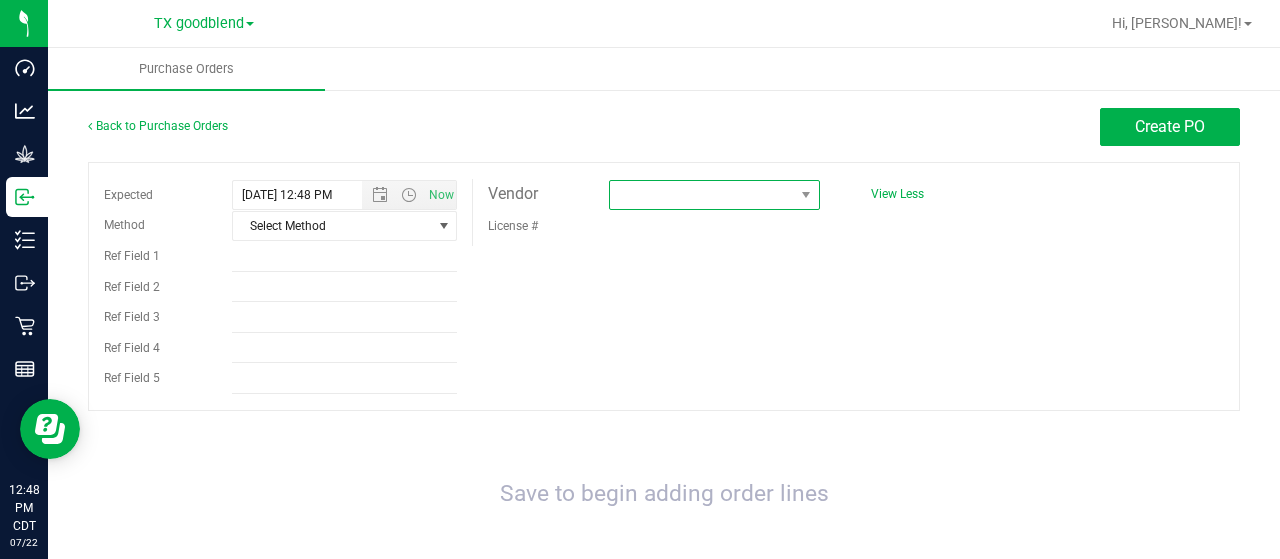 click at bounding box center (702, 195) 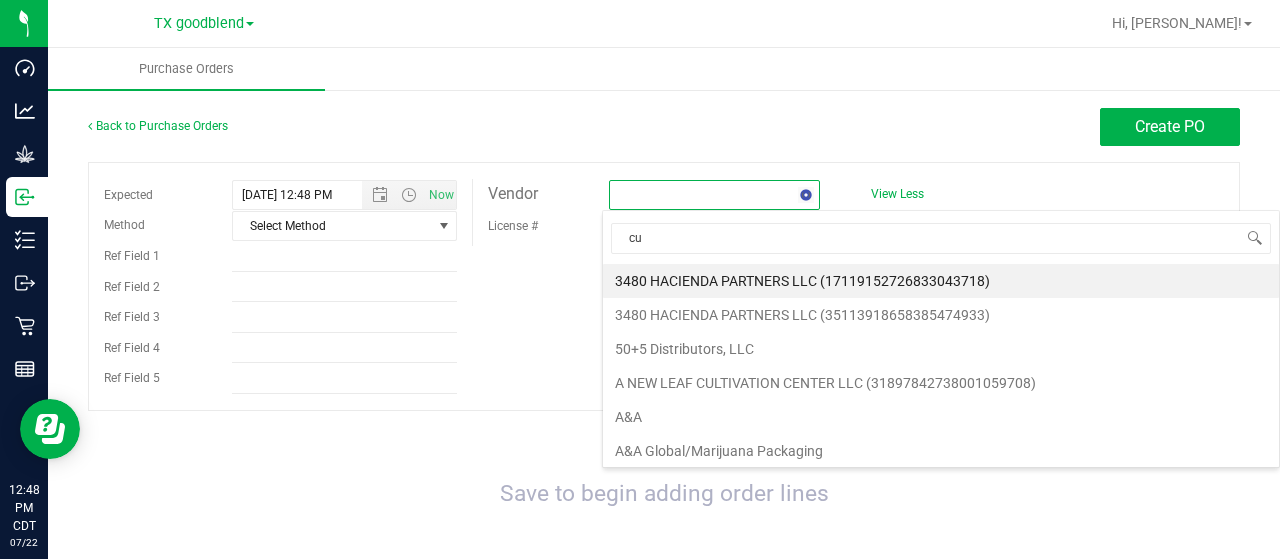 type on "cus" 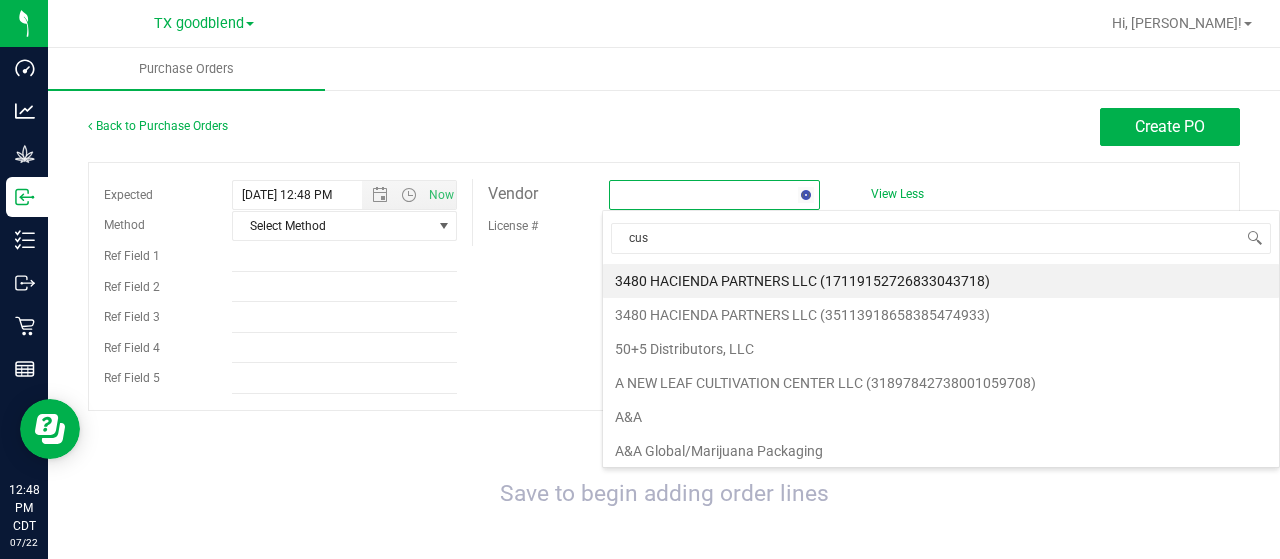 scroll, scrollTop: 99970, scrollLeft: 99792, axis: both 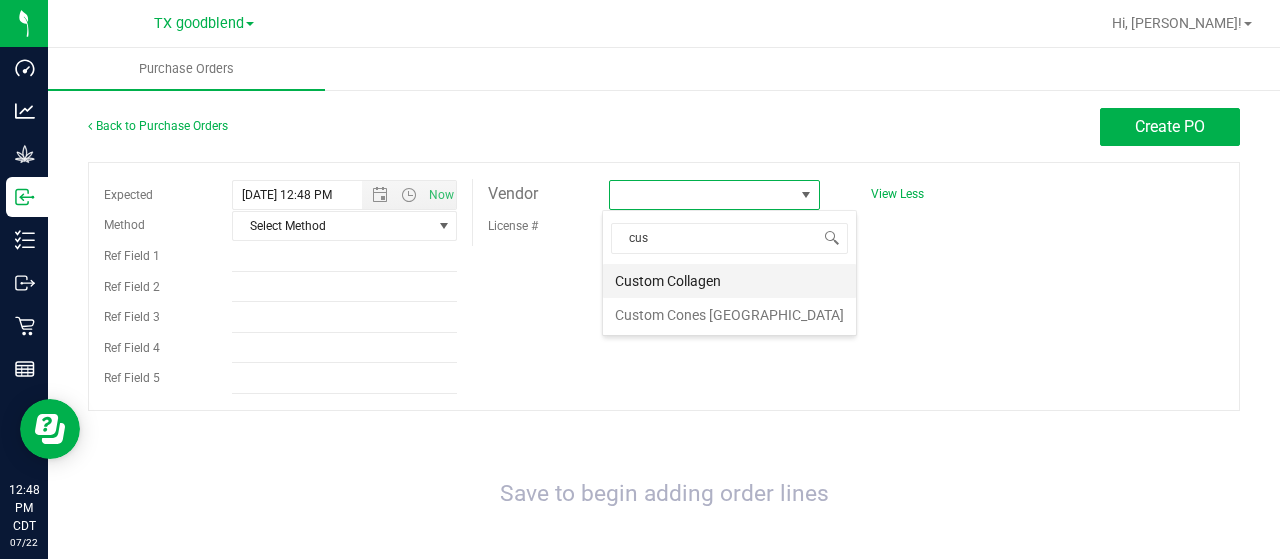 click on "Custom Collagen" at bounding box center (729, 281) 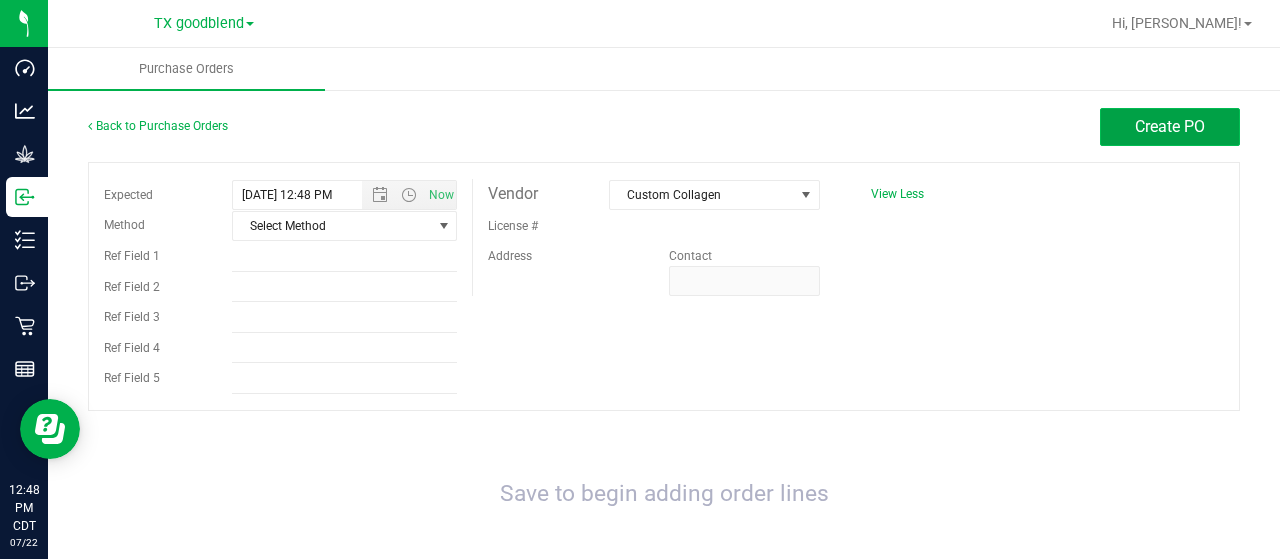 click on "Create PO" at bounding box center (1170, 127) 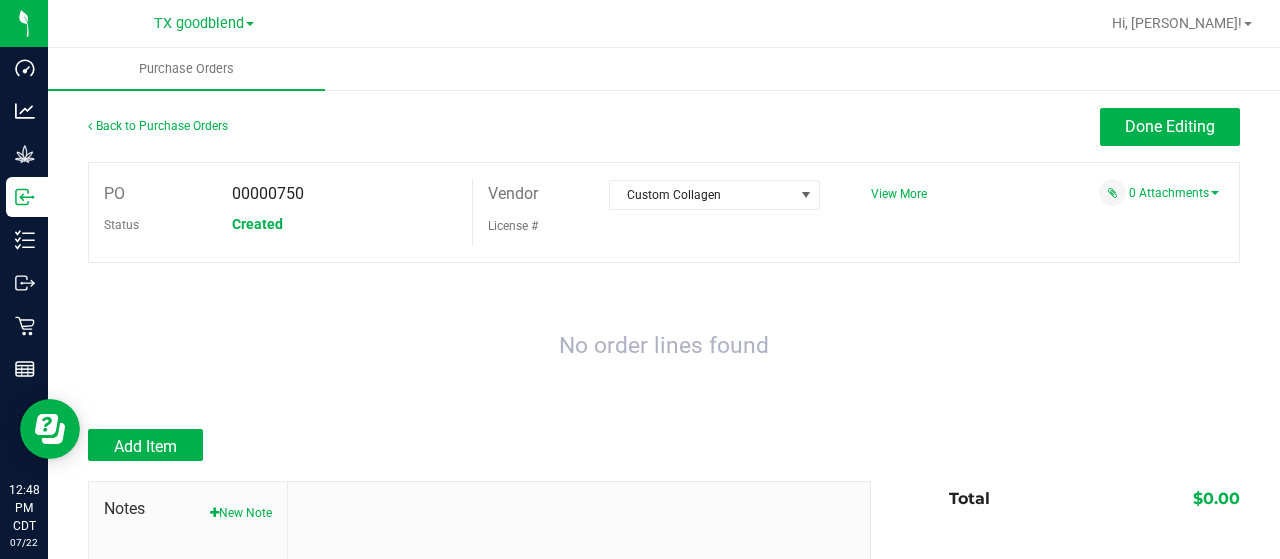 scroll, scrollTop: 135, scrollLeft: 0, axis: vertical 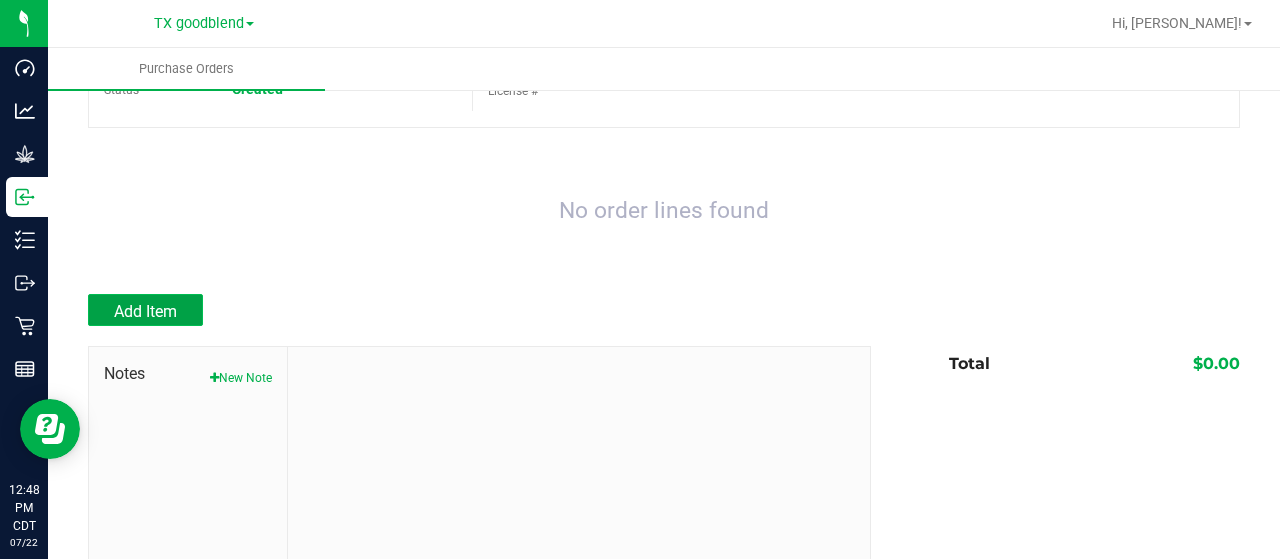 click on "Add Item" at bounding box center [145, 311] 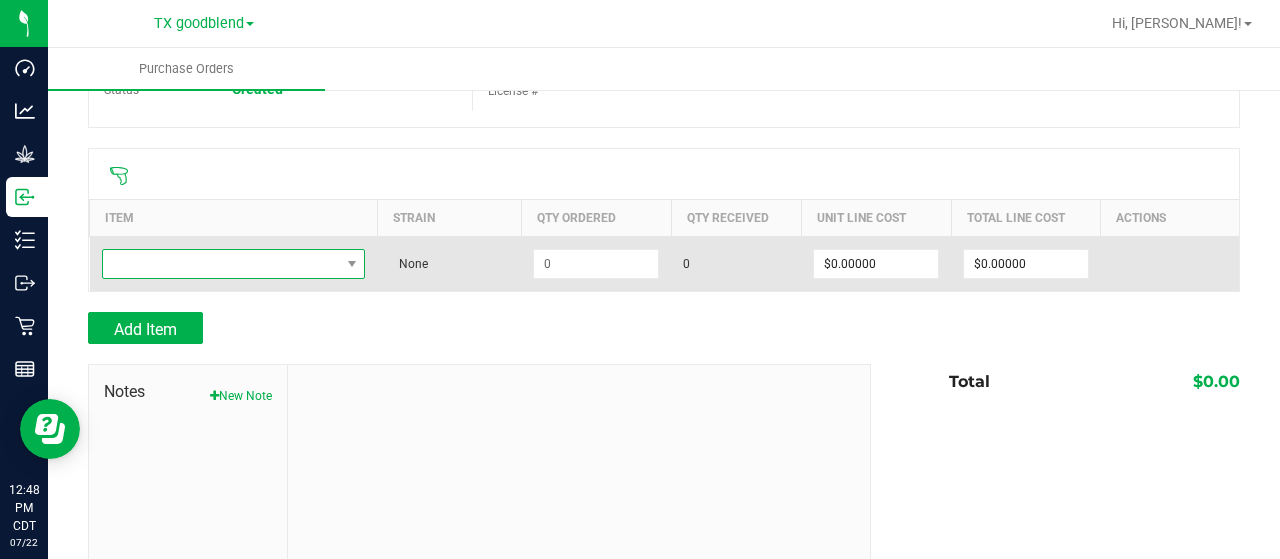 click at bounding box center [221, 264] 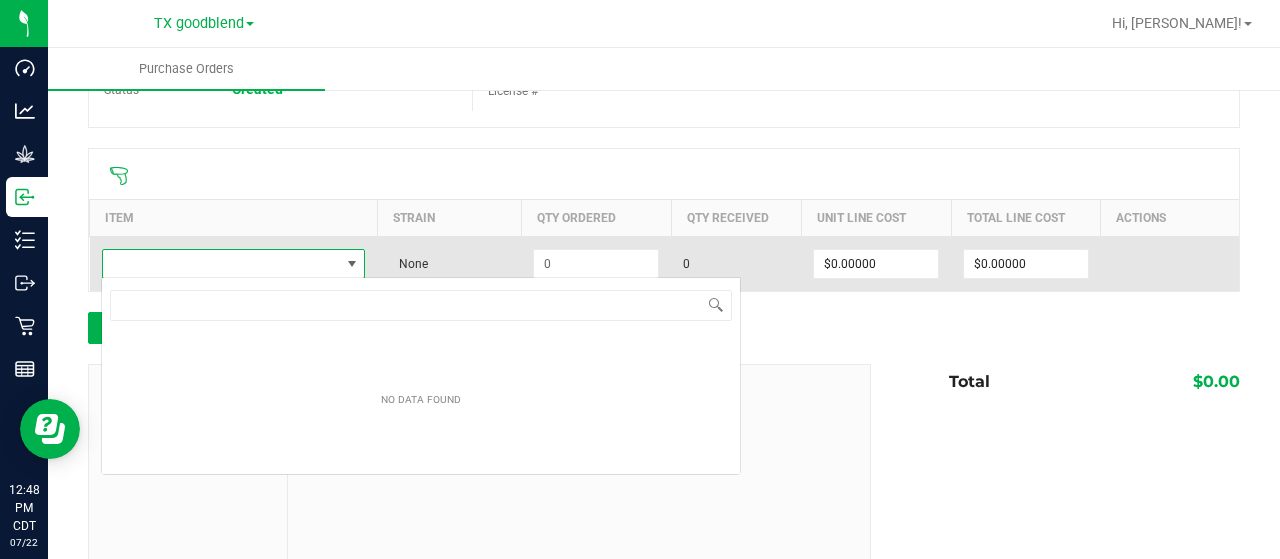 scroll, scrollTop: 99970, scrollLeft: 99739, axis: both 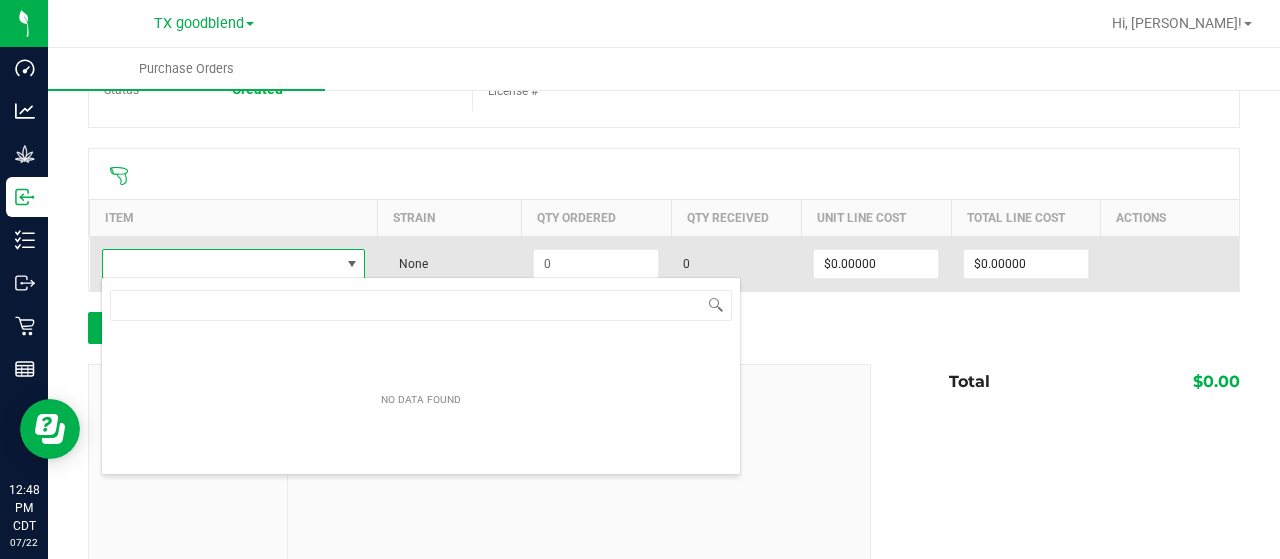 type on "3001622" 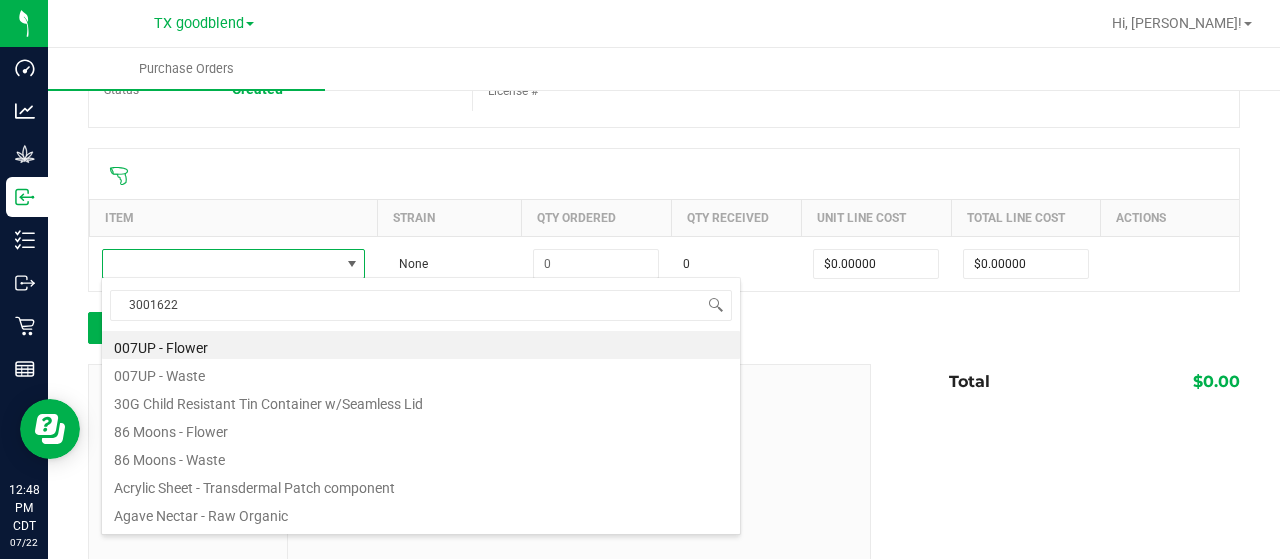 scroll, scrollTop: 29, scrollLeft: 257, axis: both 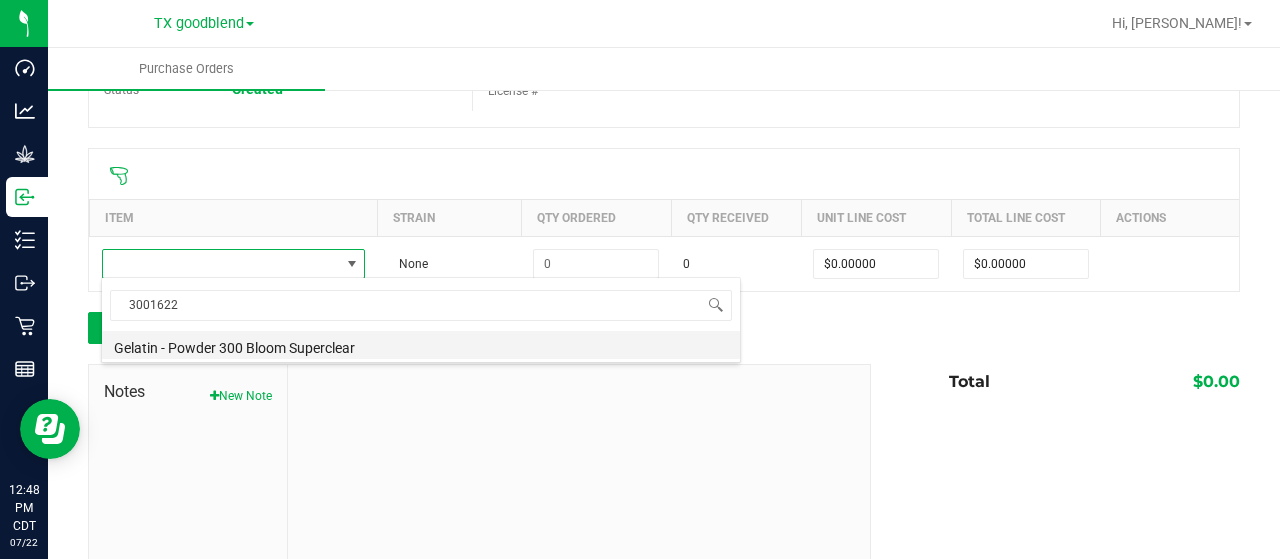 click on "Gelatin - Powder 300 Bloom Superclear" at bounding box center (421, 345) 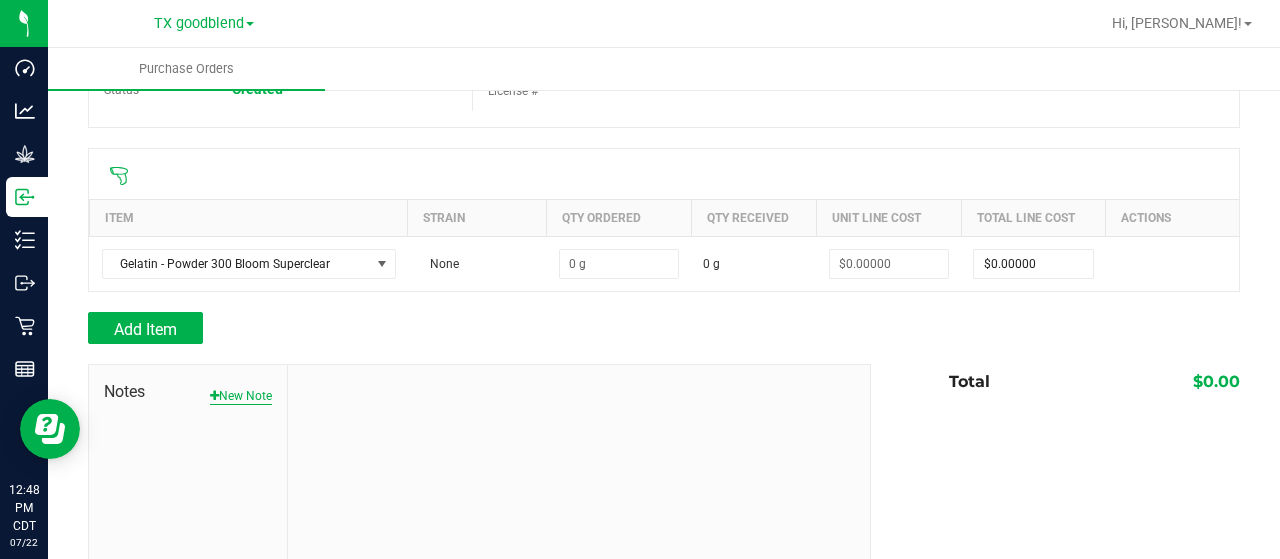click on "New Note" at bounding box center (241, 396) 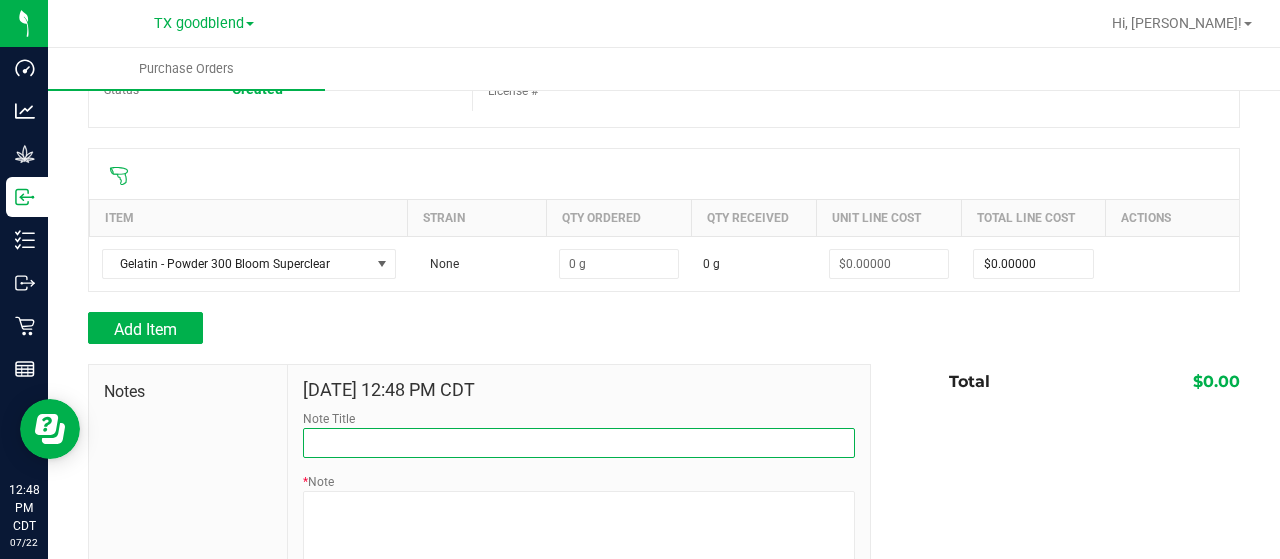 click on "Note Title" at bounding box center [579, 443] 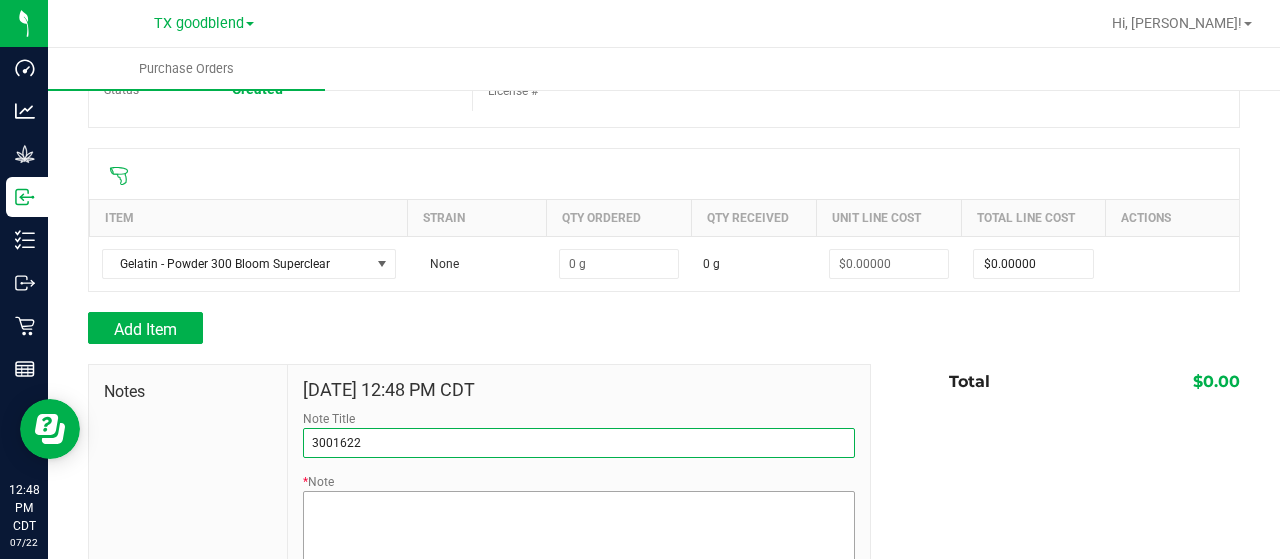 type on "3001622 Gelatin - Powder 300 Bloom Superclear" 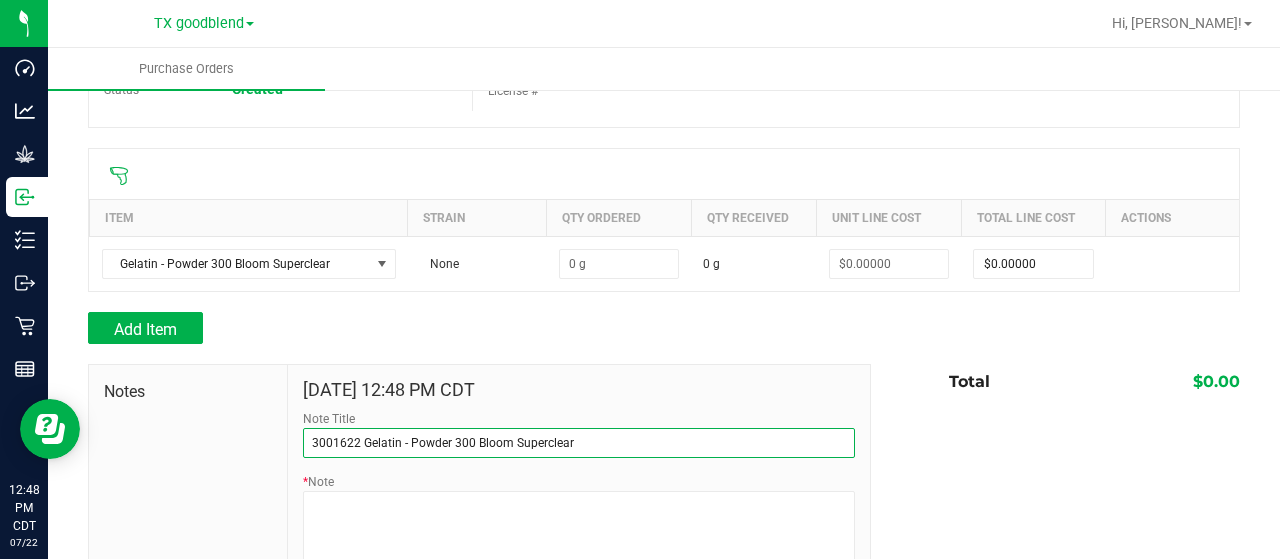 drag, startPoint x: 603, startPoint y: 438, endPoint x: 272, endPoint y: 452, distance: 331.29593 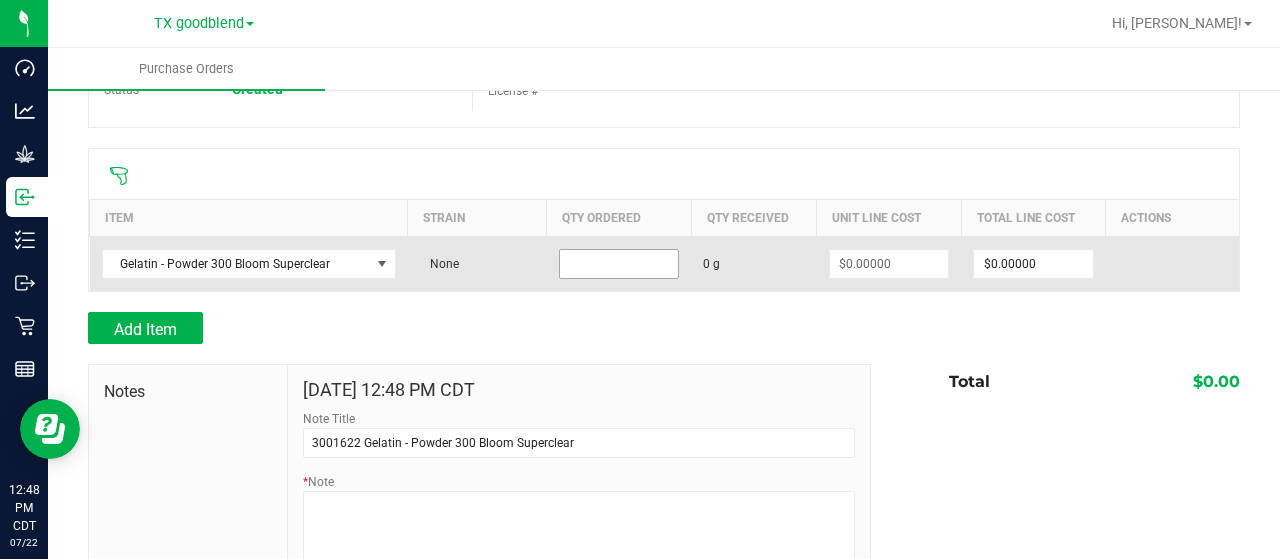 click at bounding box center (619, 264) 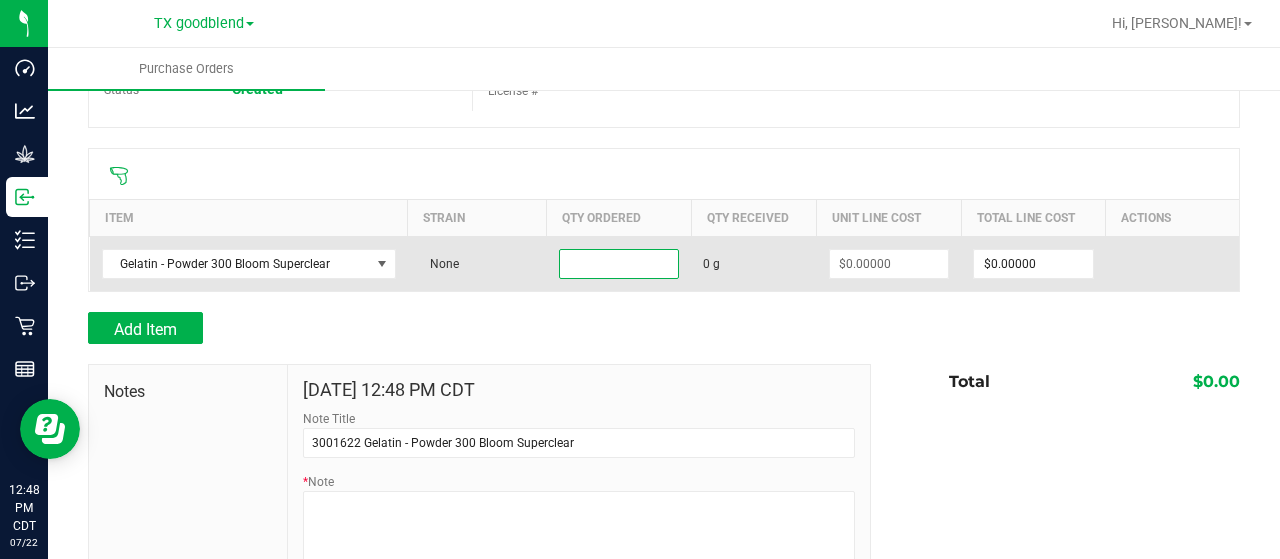 paste on "21411" 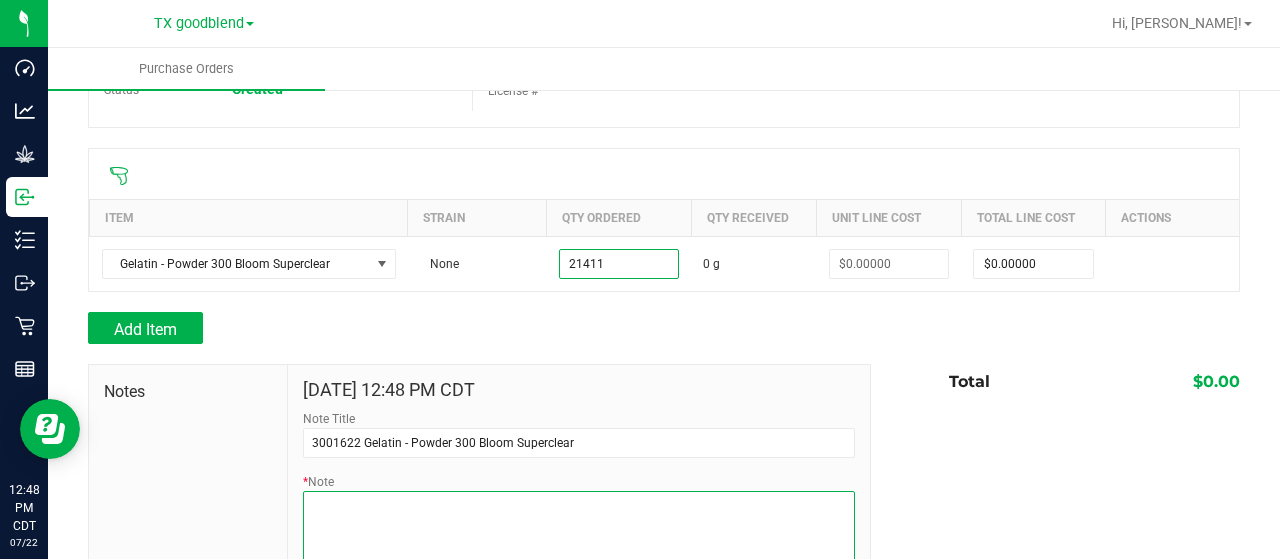 type on "21411.0000 g" 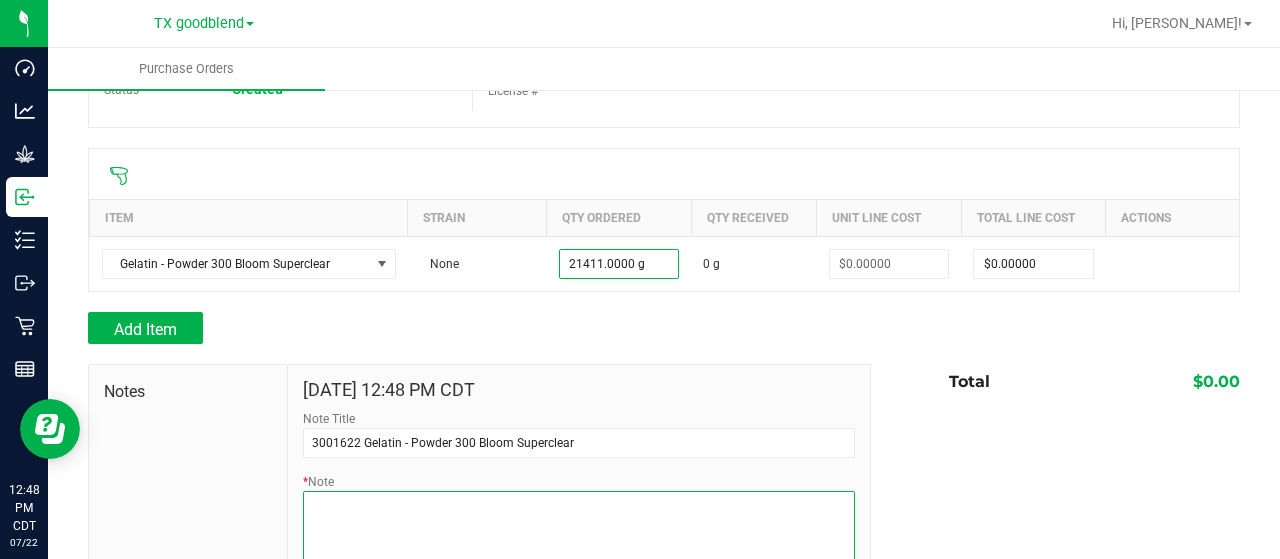 click on "*
Note" at bounding box center (579, 531) 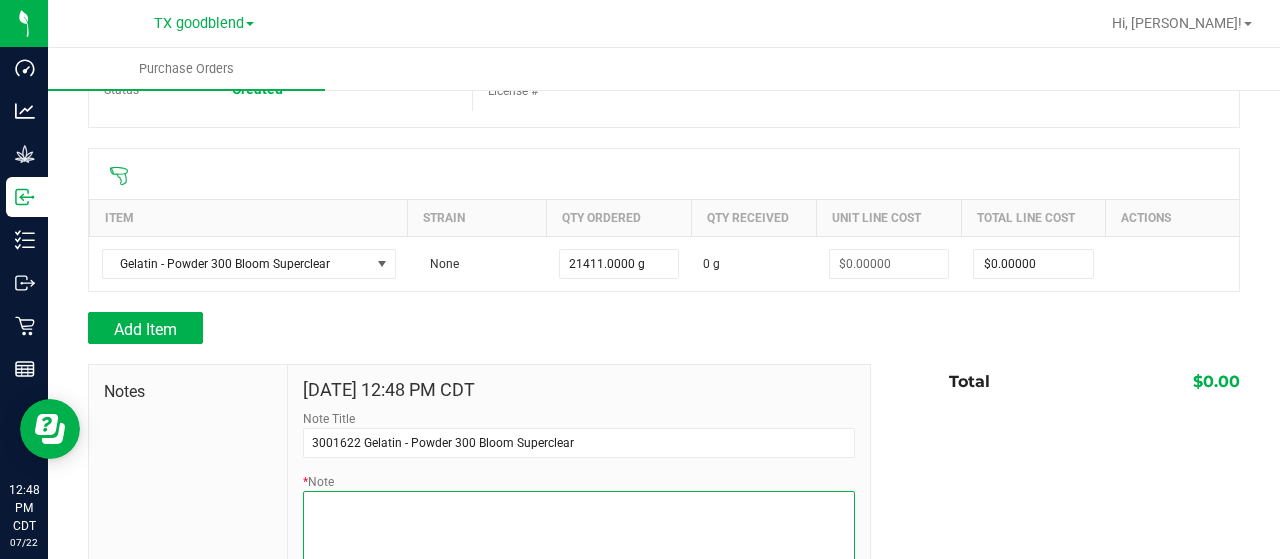 type on "$0.00000" 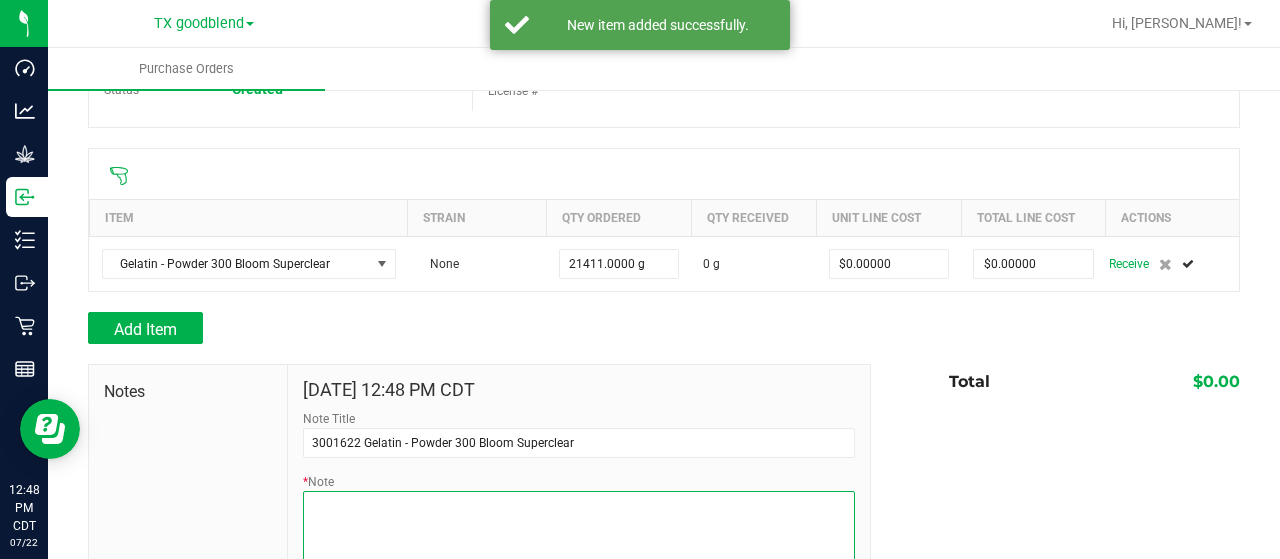 paste on "21,411" 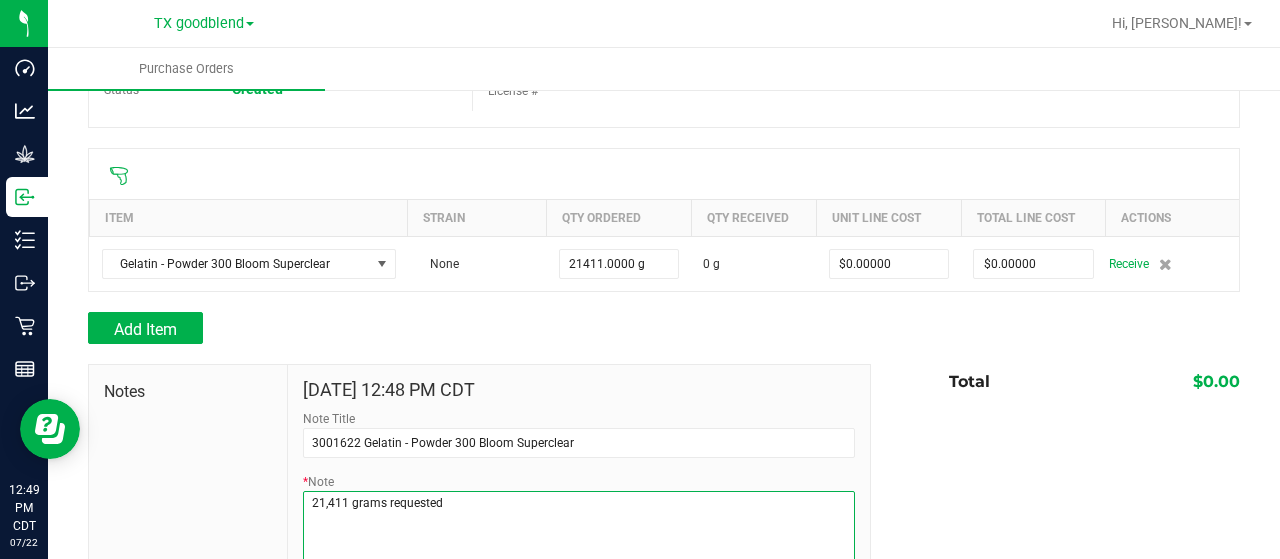 scroll, scrollTop: 228, scrollLeft: 0, axis: vertical 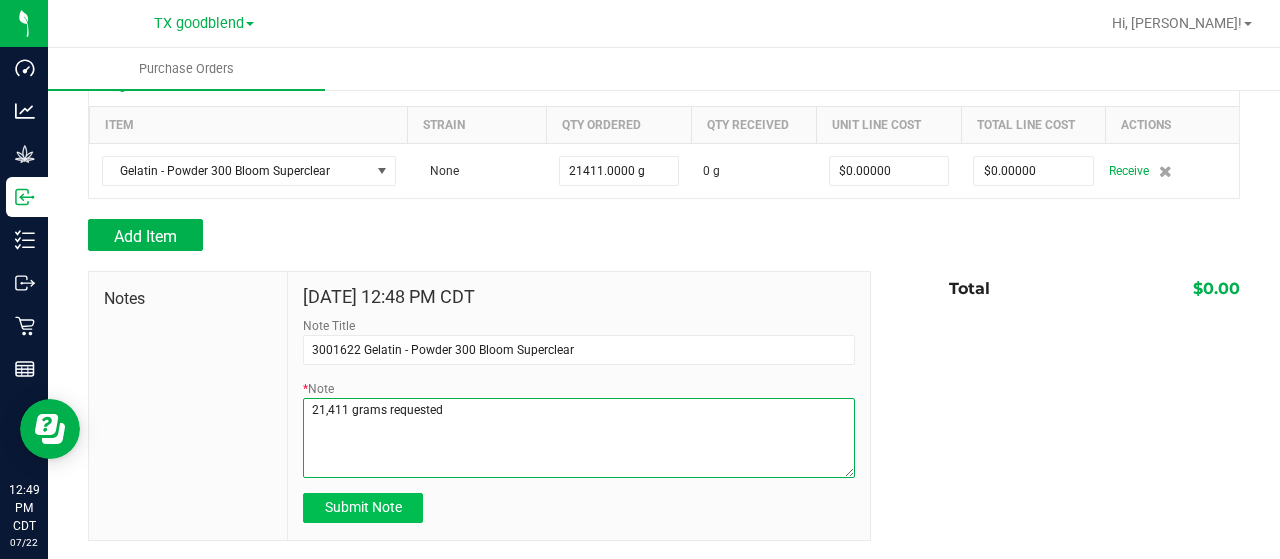 type on "21,411 grams requested" 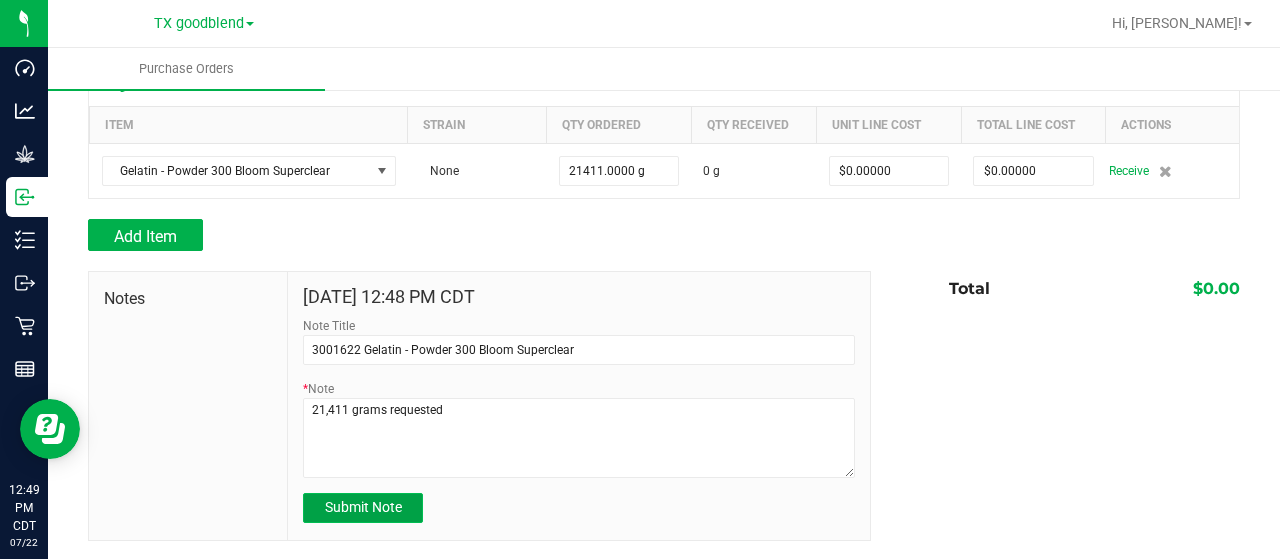 click on "Submit Note" at bounding box center [363, 507] 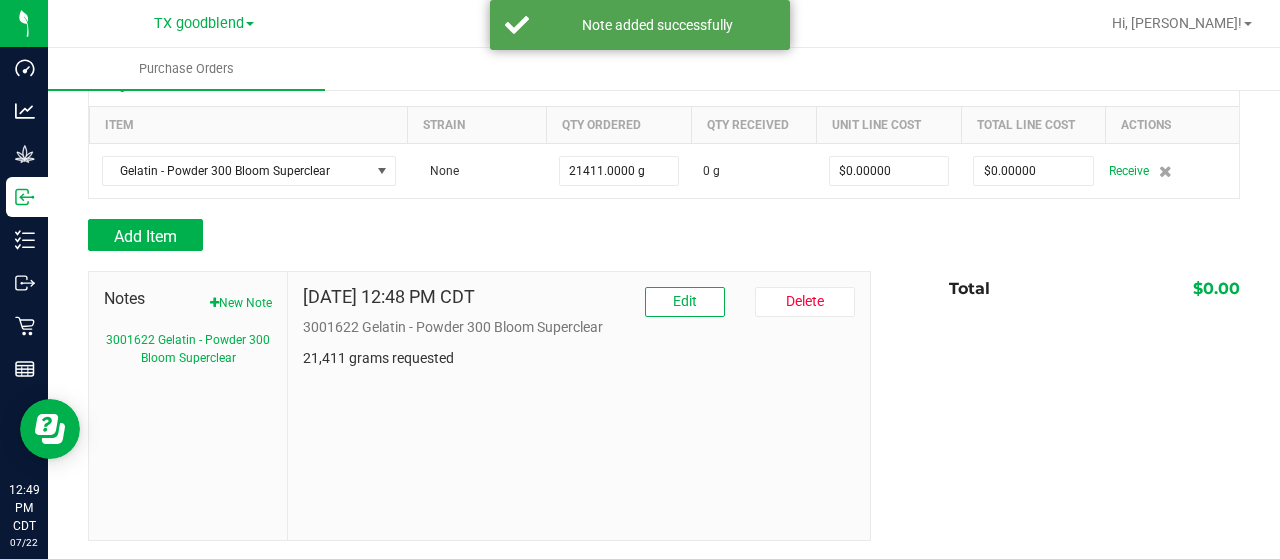 scroll, scrollTop: 0, scrollLeft: 0, axis: both 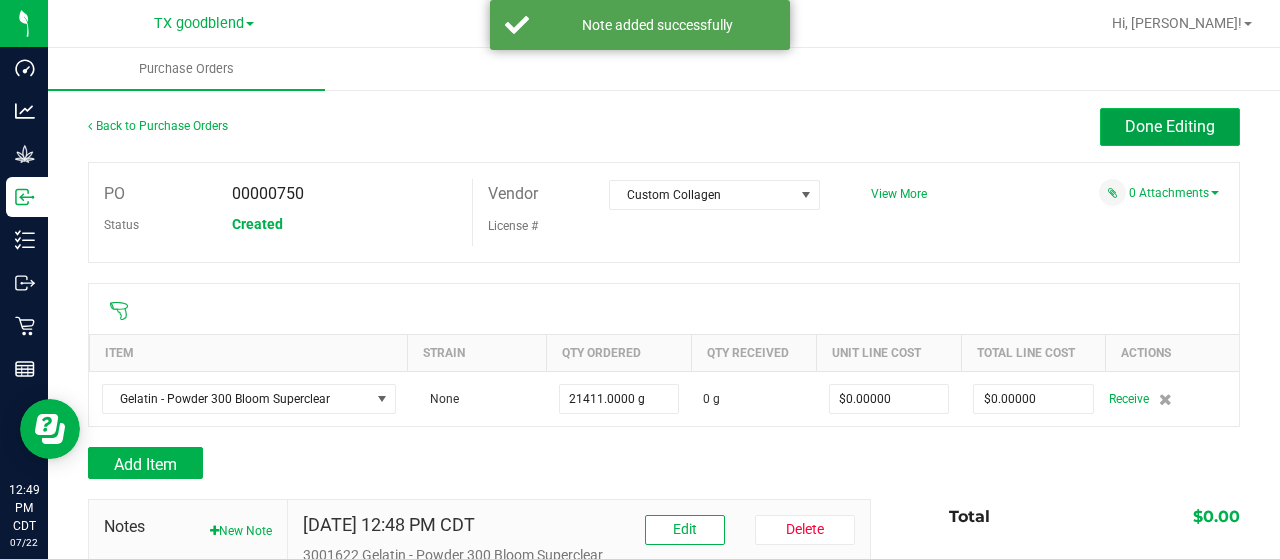 click on "Done Editing" at bounding box center (1170, 127) 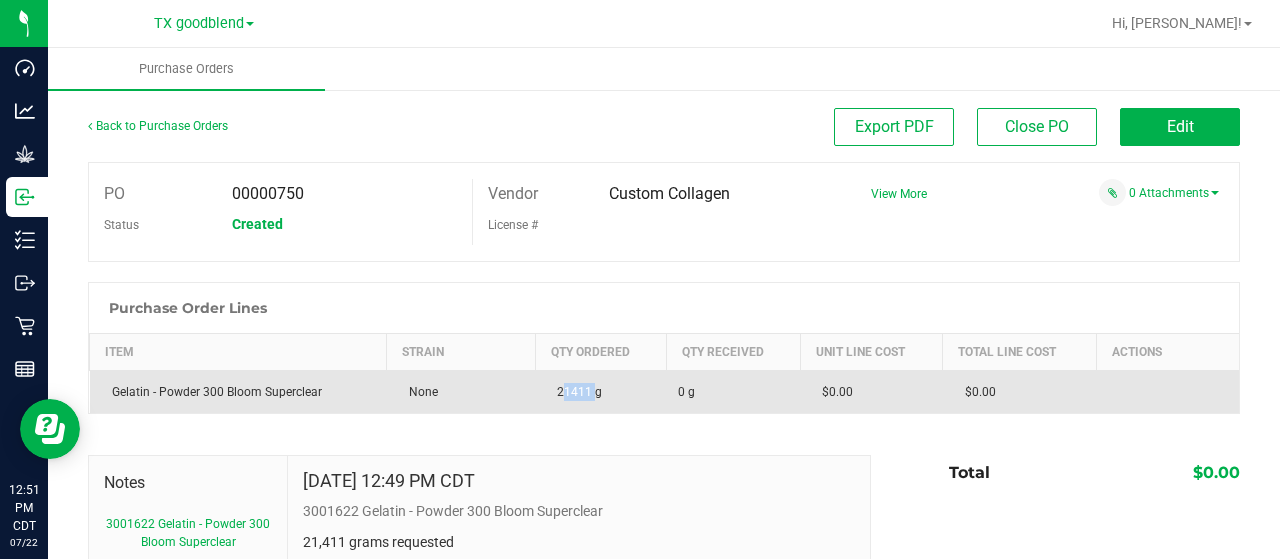 drag, startPoint x: 585, startPoint y: 389, endPoint x: 537, endPoint y: 391, distance: 48.04165 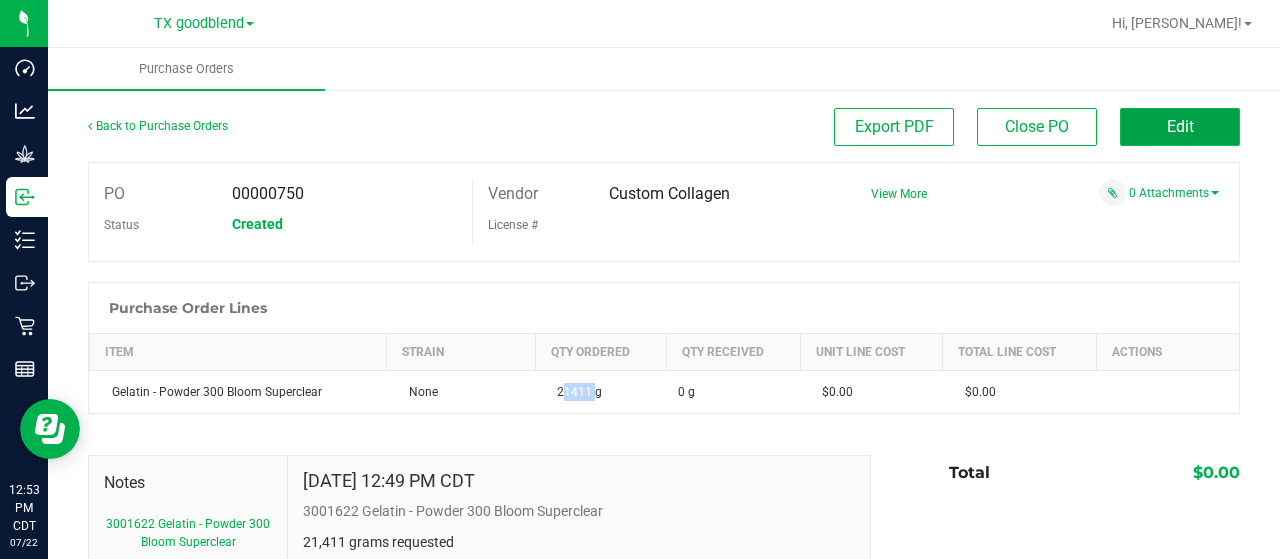 click on "Edit" at bounding box center (1180, 127) 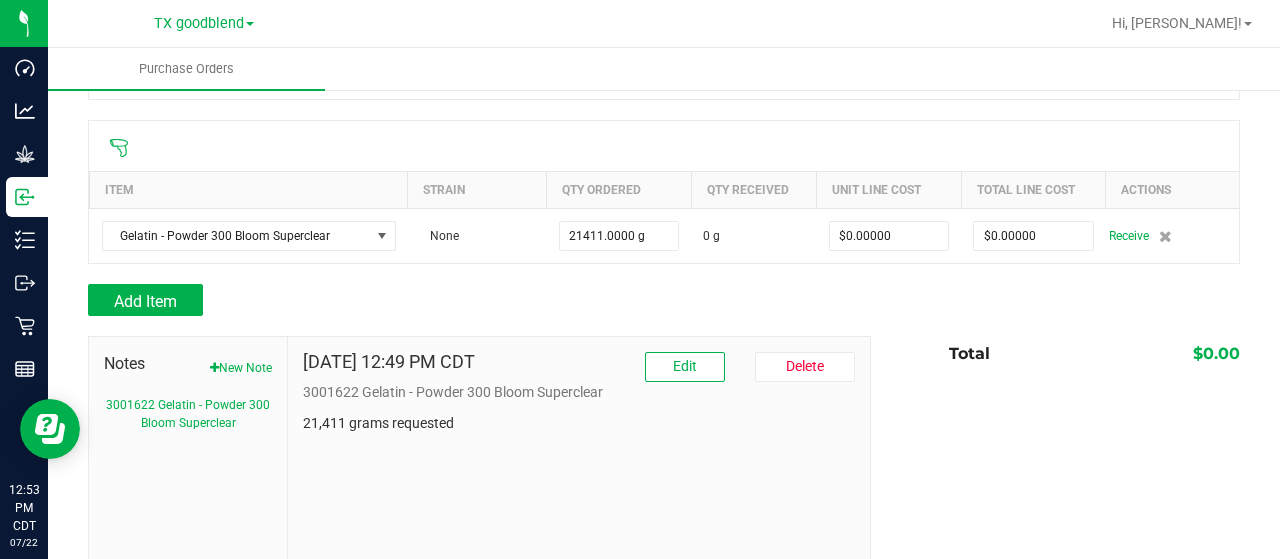 scroll, scrollTop: 164, scrollLeft: 0, axis: vertical 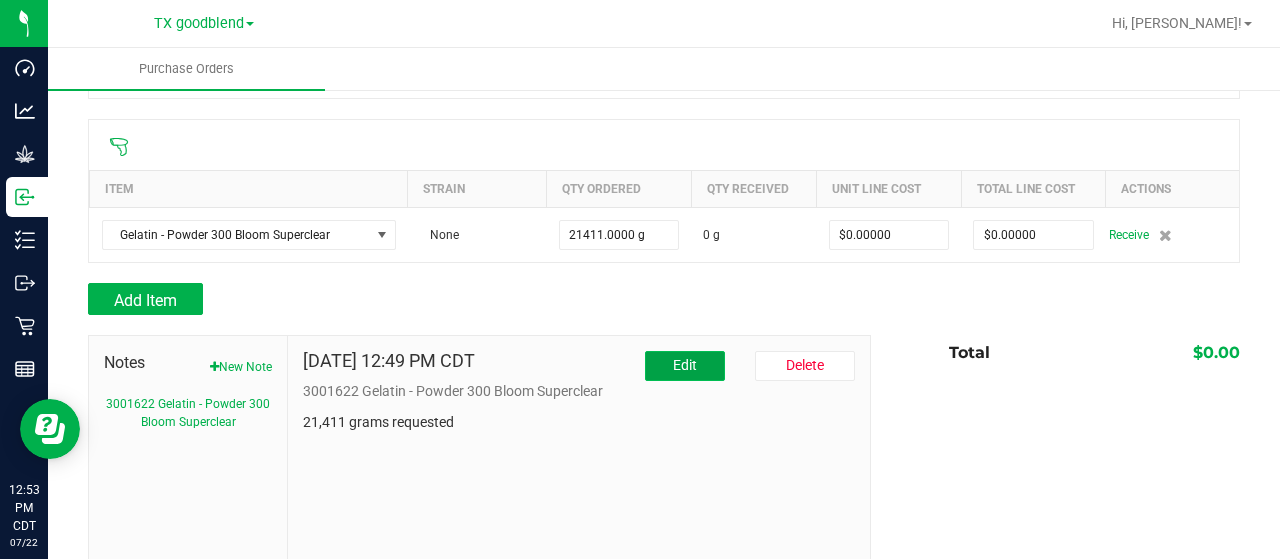 click on "Edit" at bounding box center [685, 365] 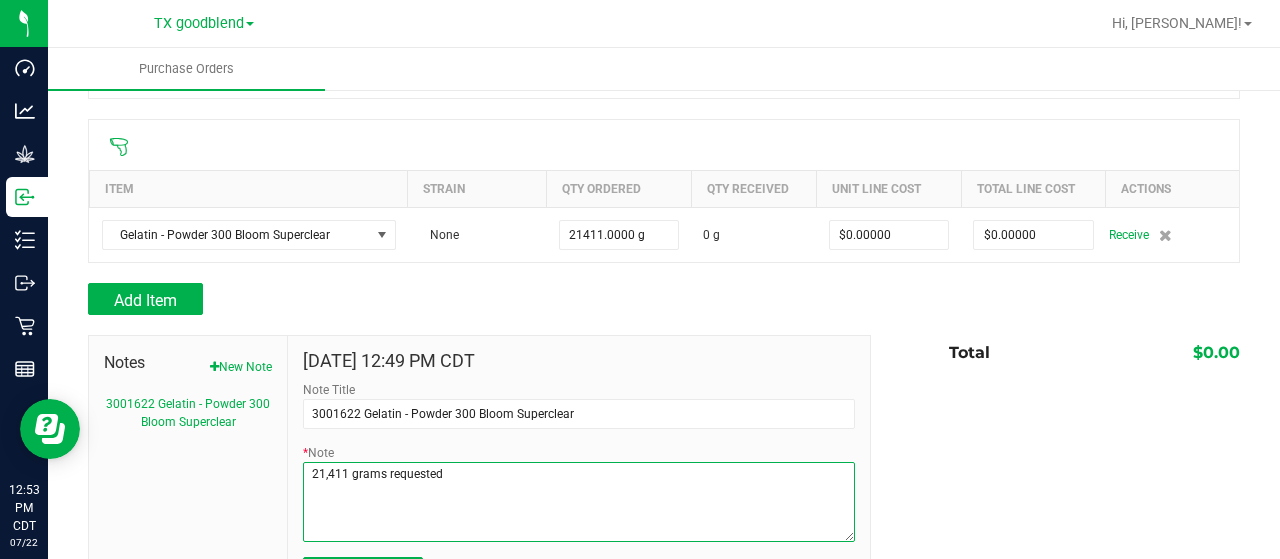 click on "*
Note" at bounding box center [579, 502] 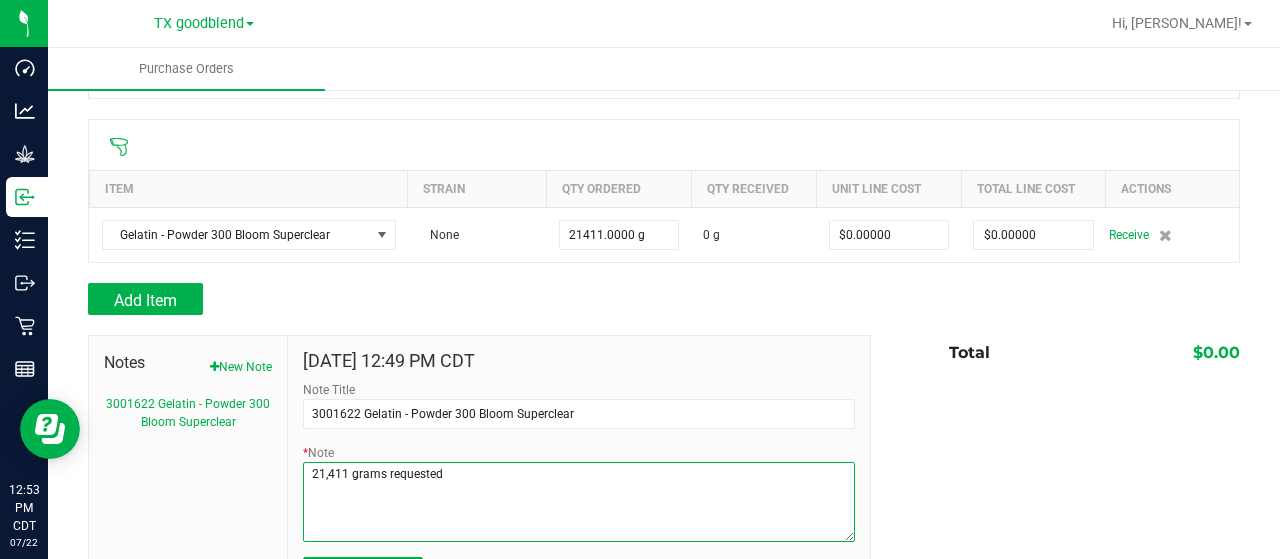 drag, startPoint x: 482, startPoint y: 479, endPoint x: 433, endPoint y: 476, distance: 49.09175 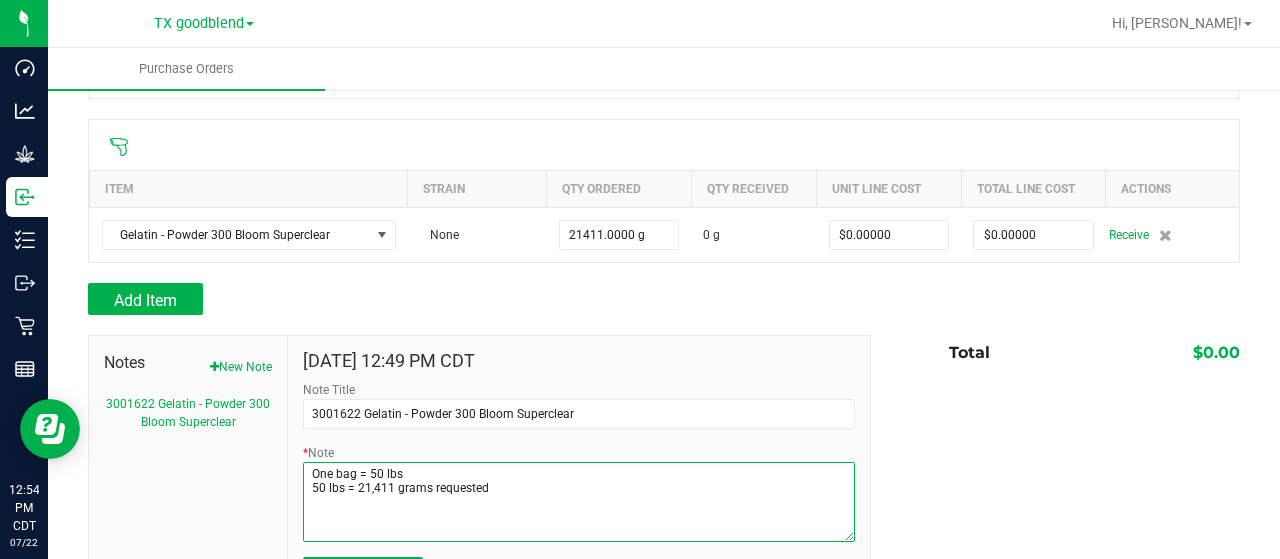 click on "*
Note" at bounding box center [579, 502] 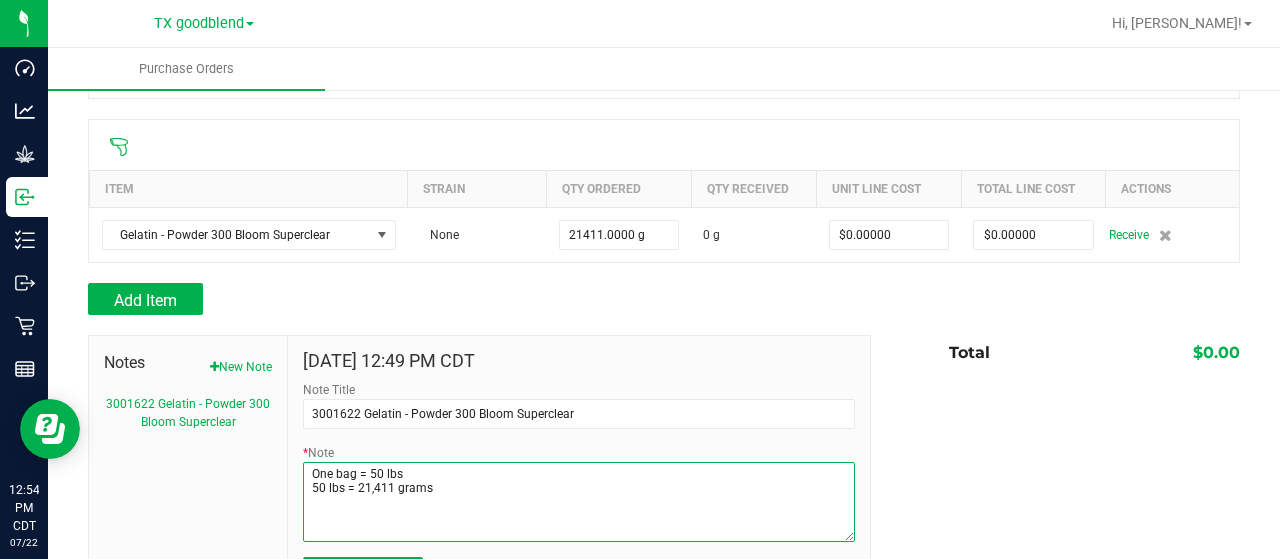 scroll, scrollTop: 228, scrollLeft: 0, axis: vertical 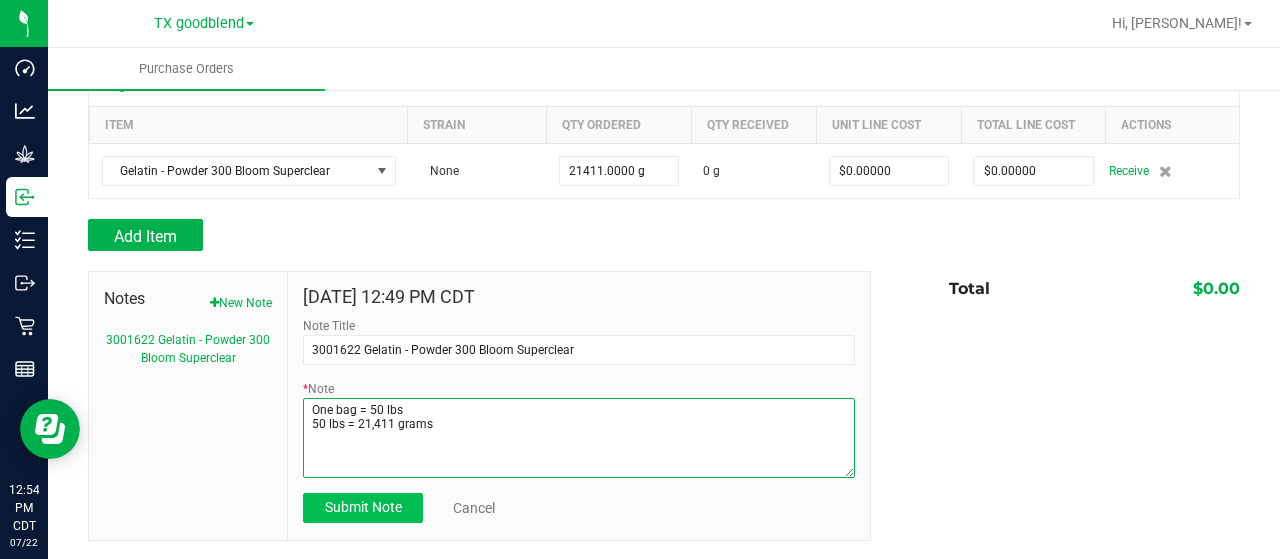 type on "One bag = 50 lbs
50 lbs = 21,411 grams" 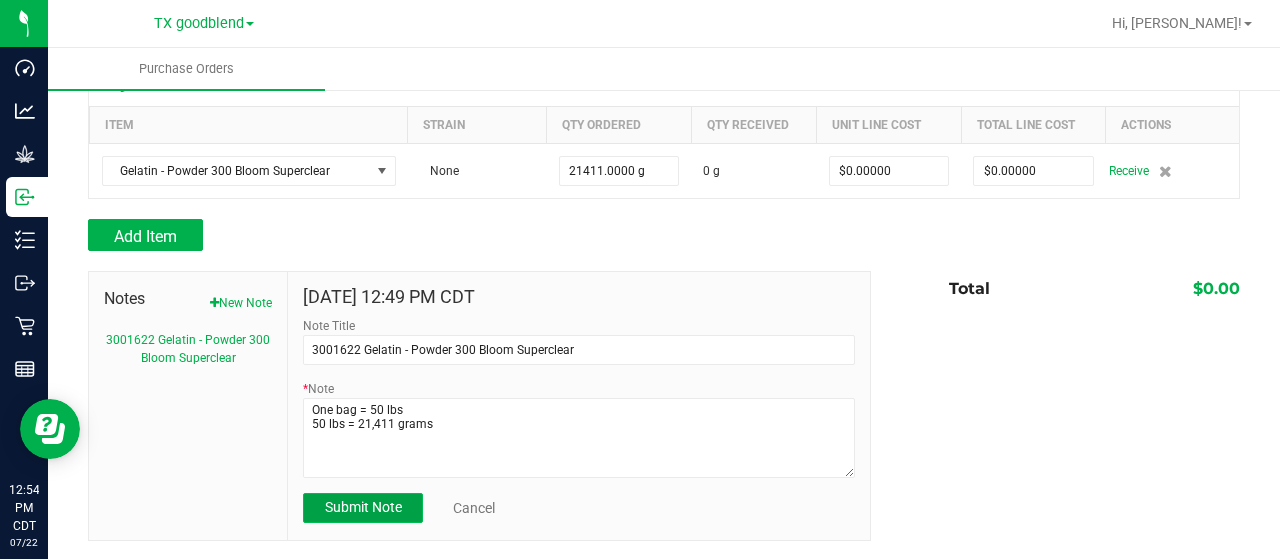click on "Submit Note" at bounding box center [363, 507] 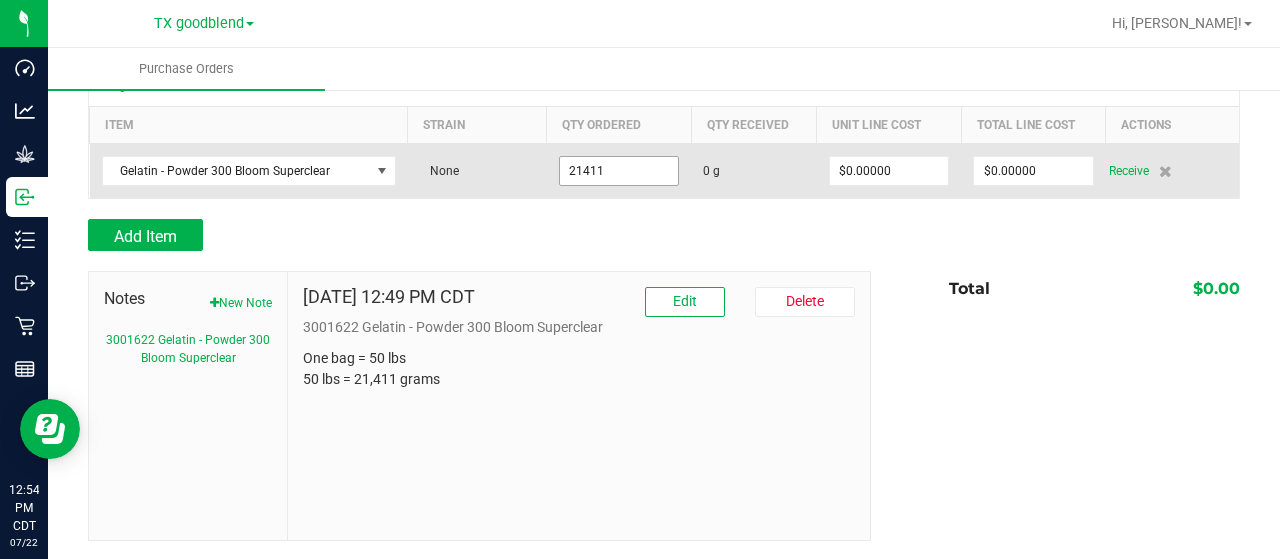 click on "21411" at bounding box center [619, 171] 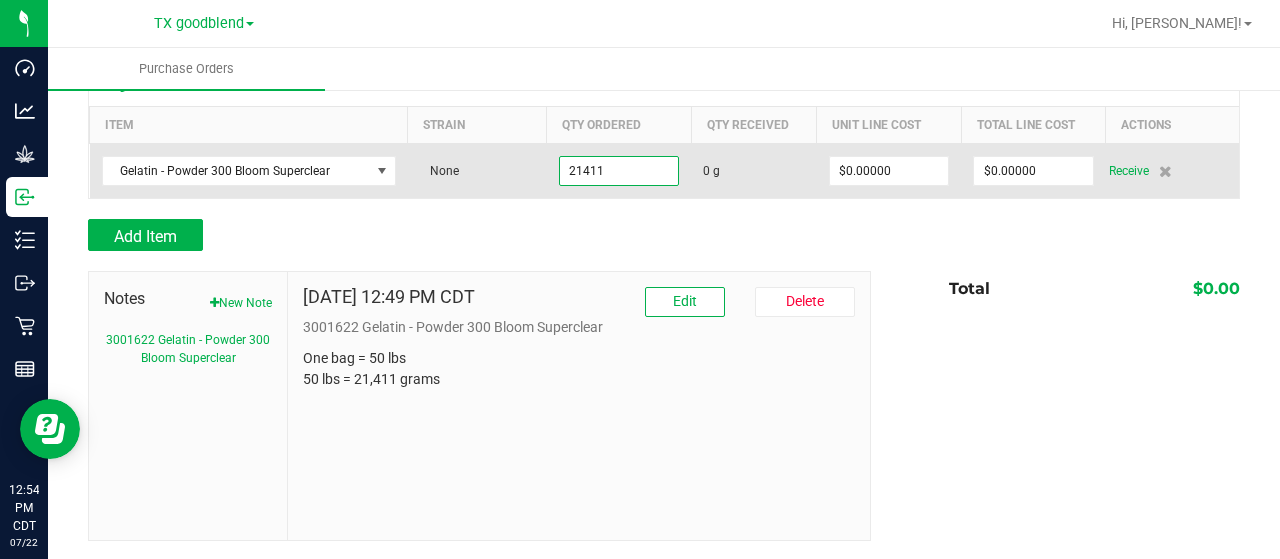 paste on "2679.6" 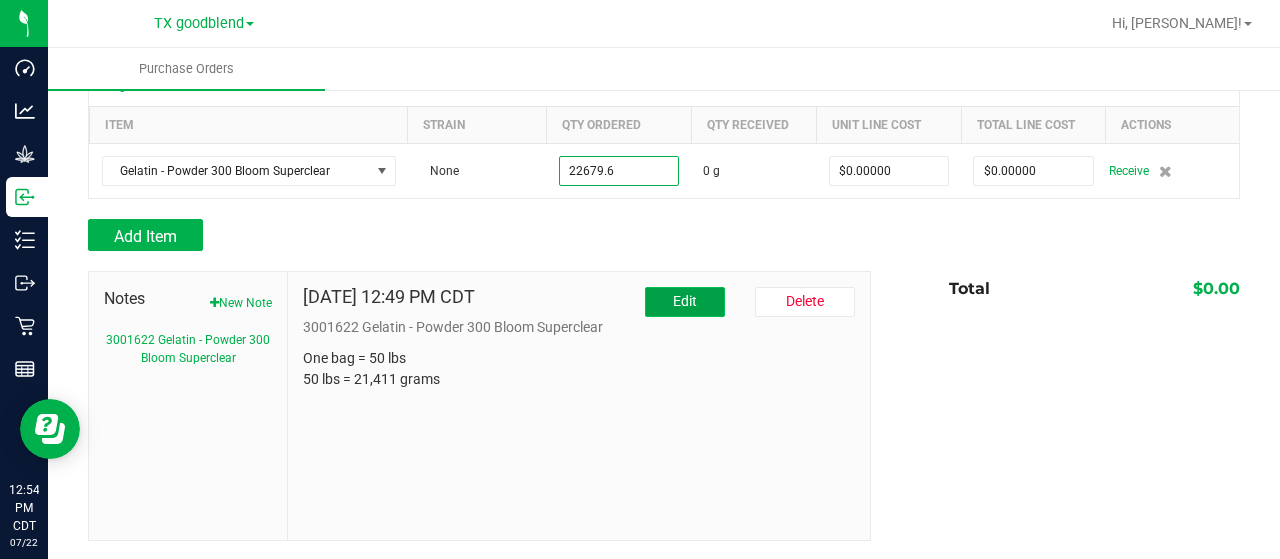 type on "22679.6000 g" 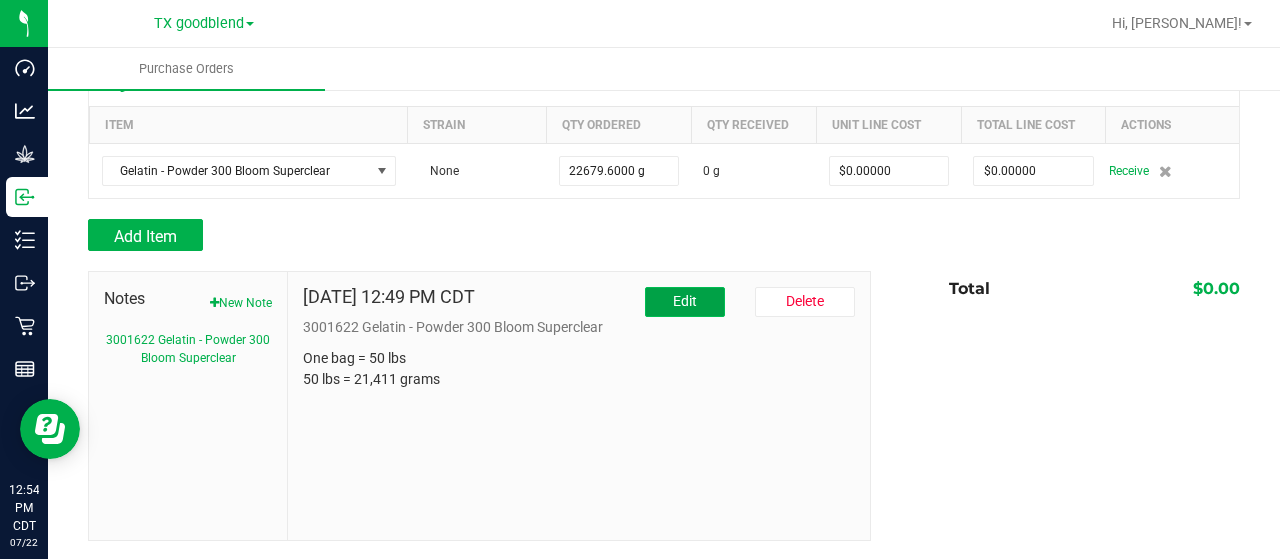 click on "Edit" at bounding box center (685, 301) 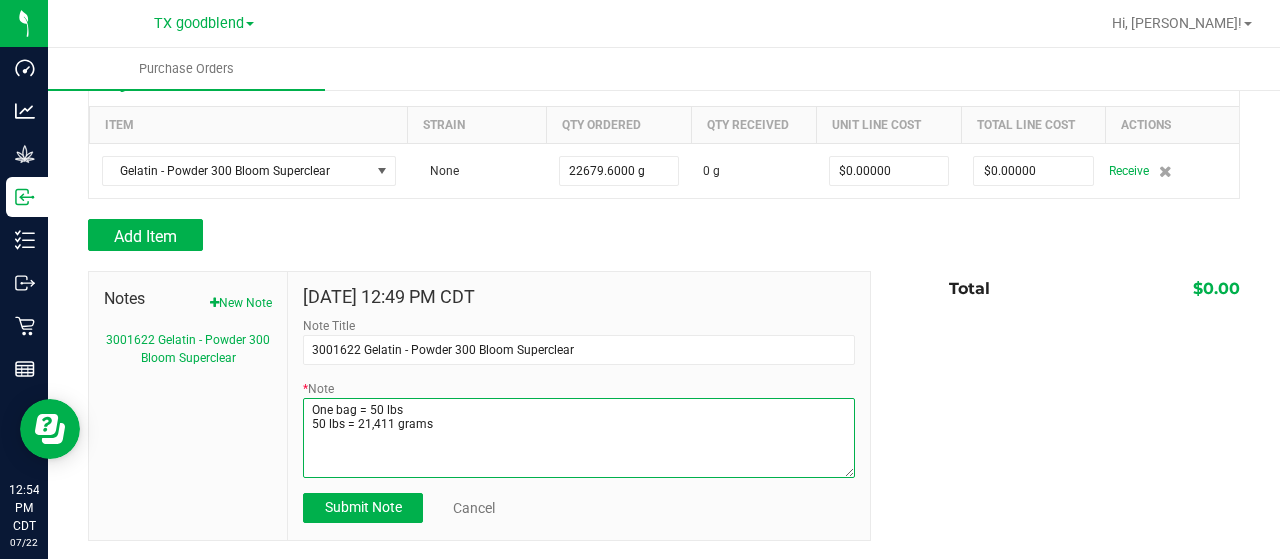 click on "*
Note" at bounding box center (579, 438) 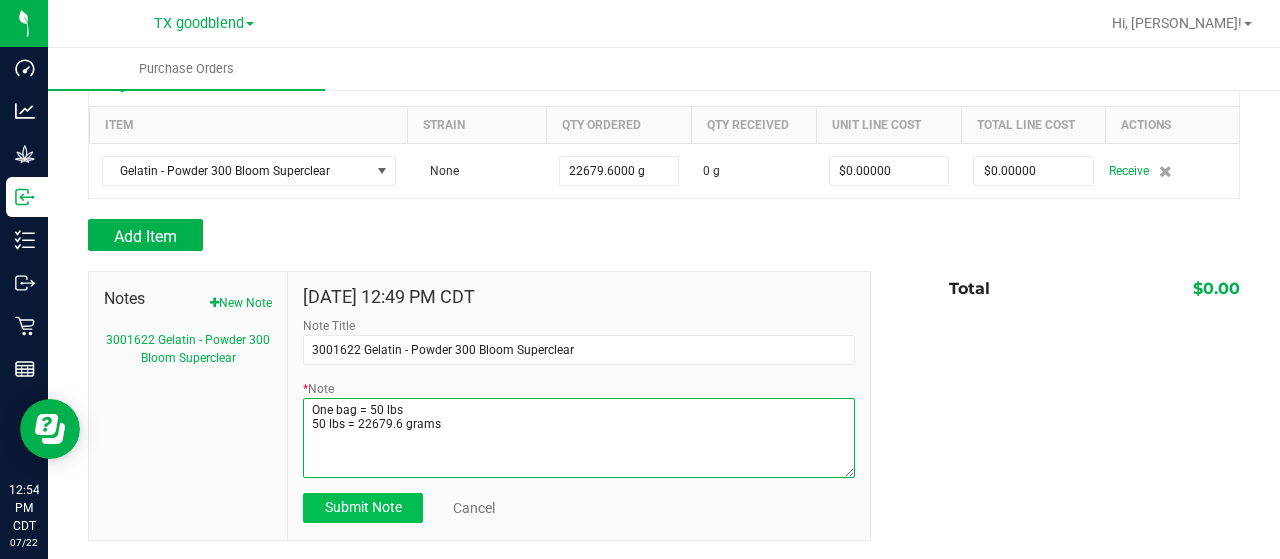 type on "One bag = 50 lbs
50 lbs = 22679.6 grams" 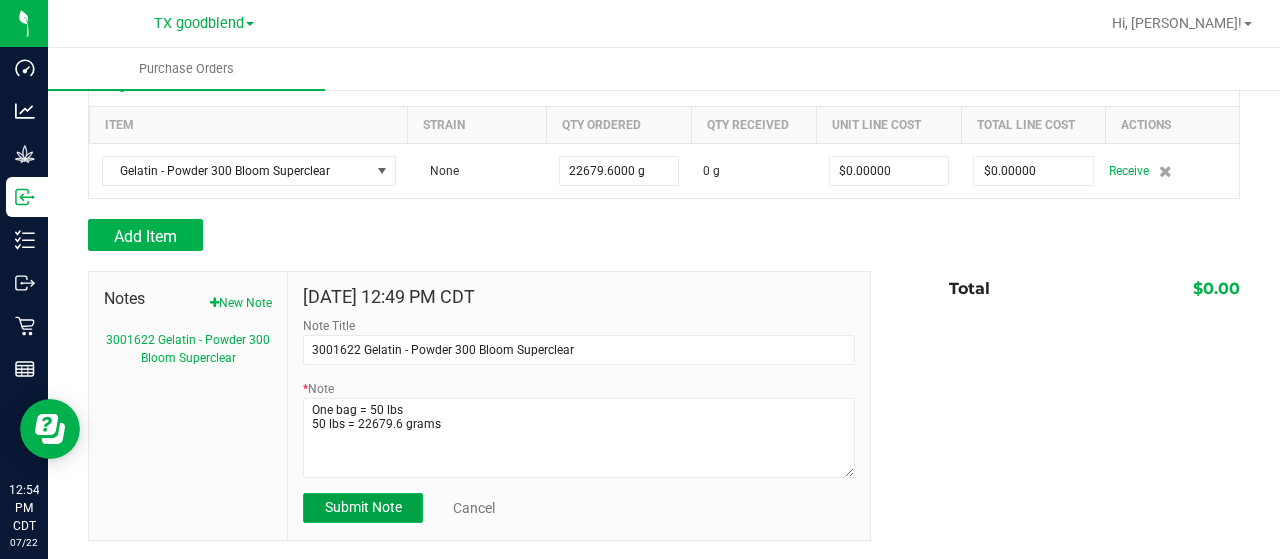 click on "Submit Note" at bounding box center (363, 508) 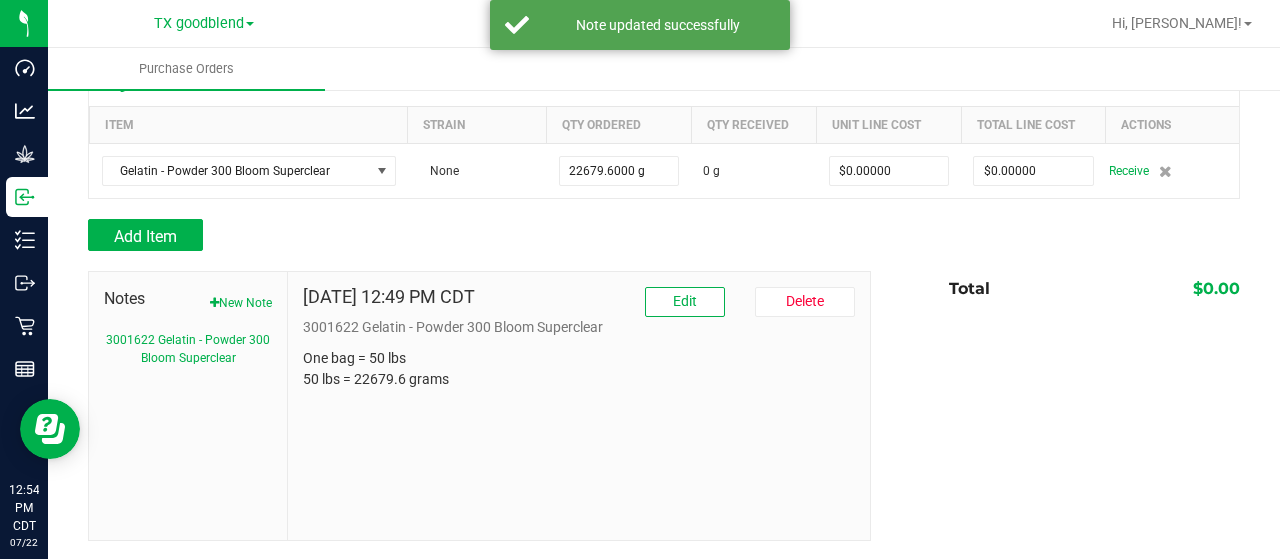 scroll, scrollTop: 0, scrollLeft: 0, axis: both 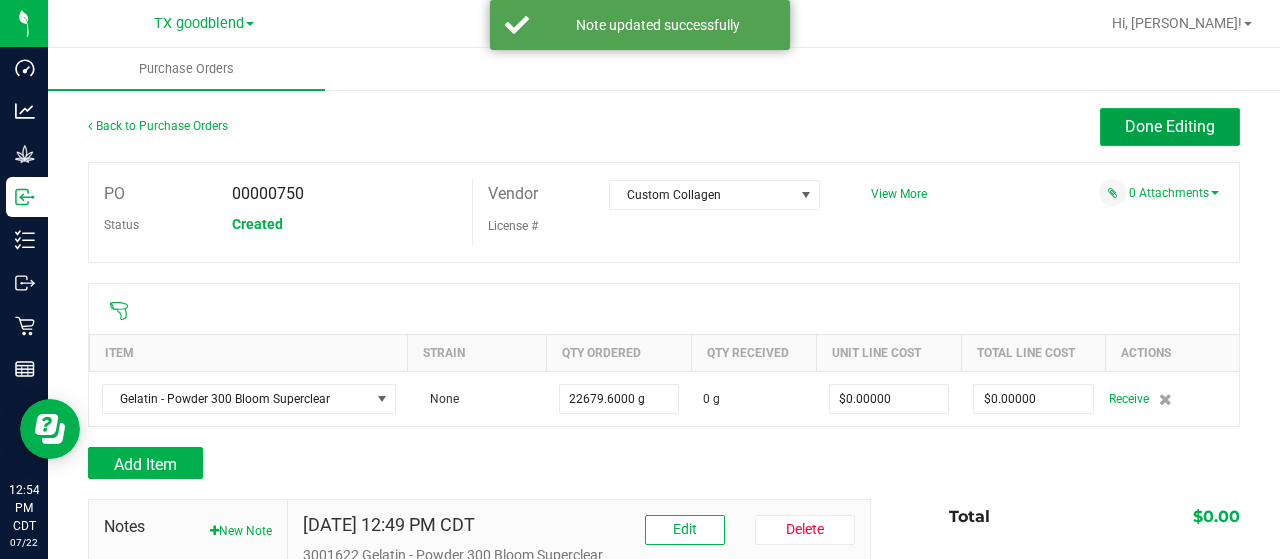 click on "Done Editing" at bounding box center (1170, 126) 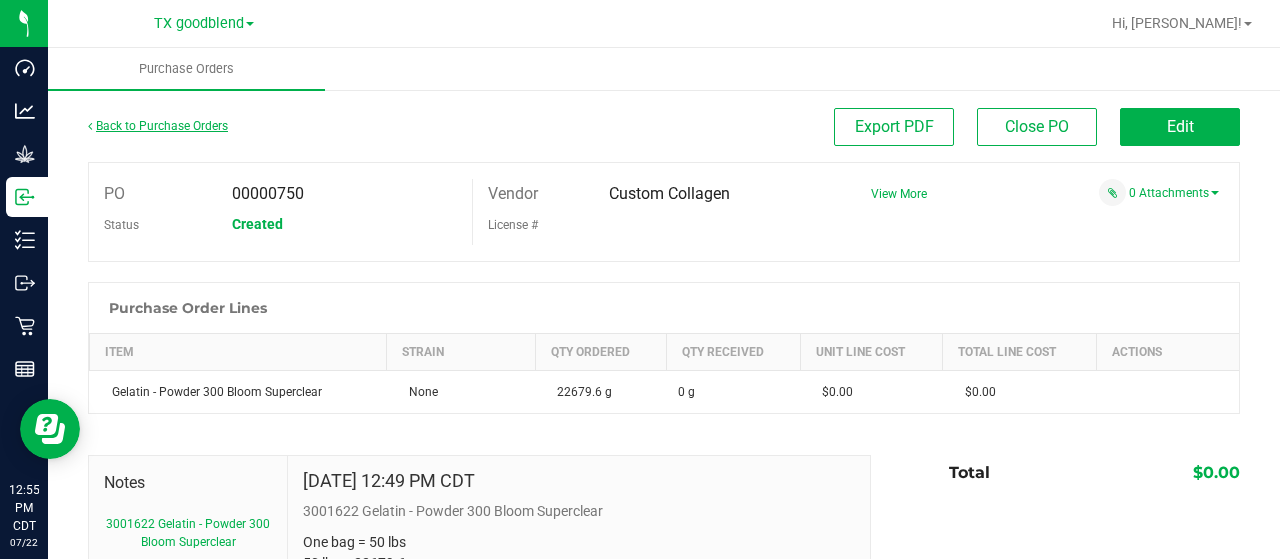 click on "Back to Purchase Orders" at bounding box center (158, 126) 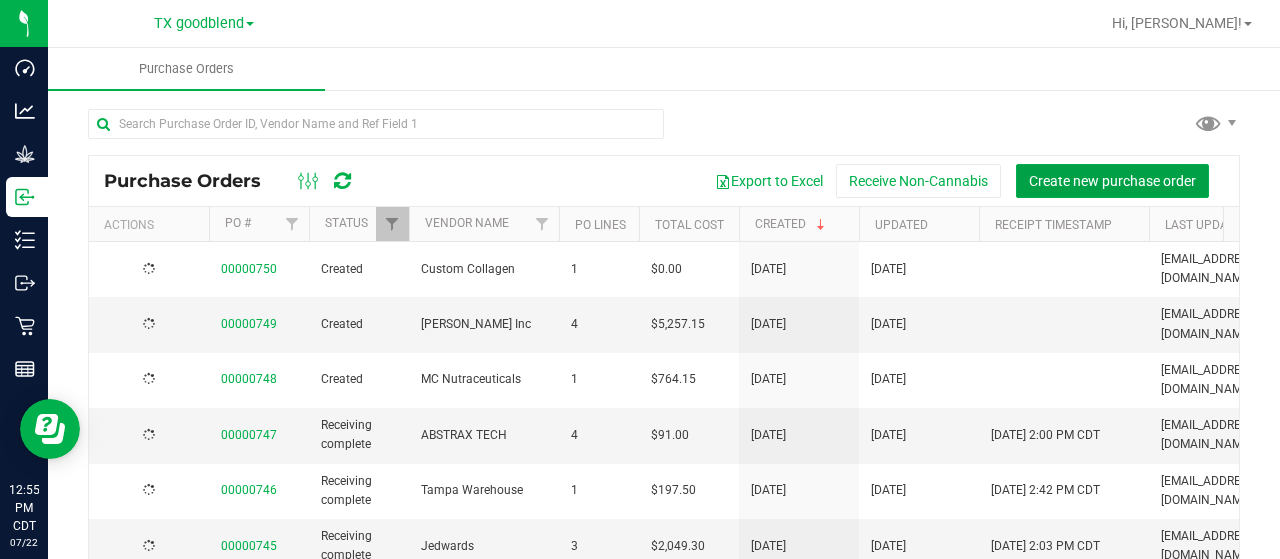 click on "Create new purchase order" at bounding box center (1112, 181) 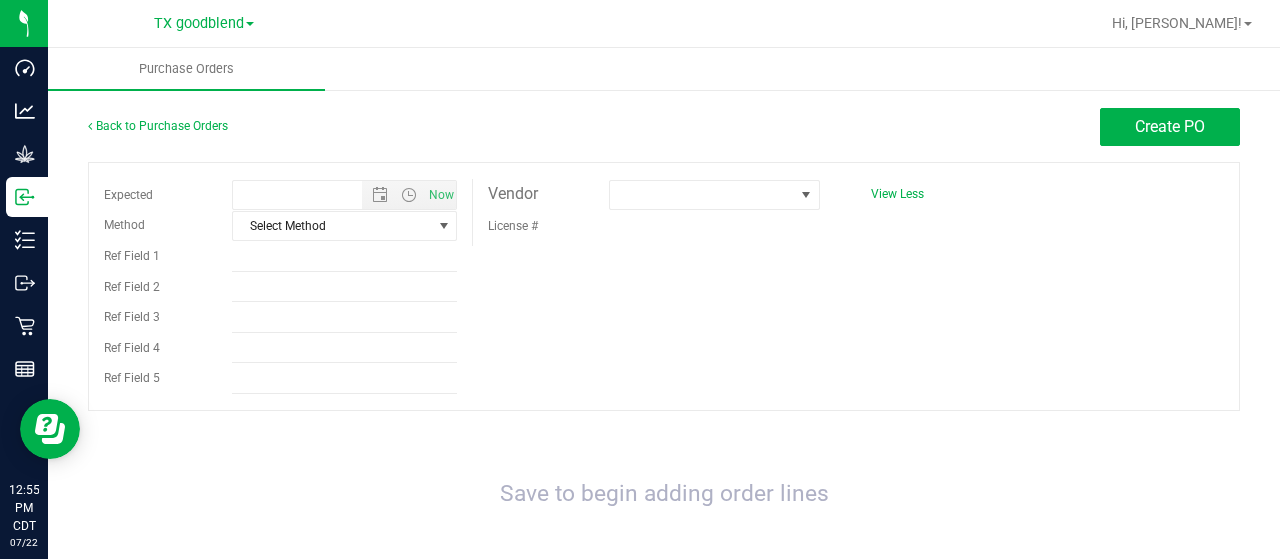 type on "[DATE] 12:55 PM" 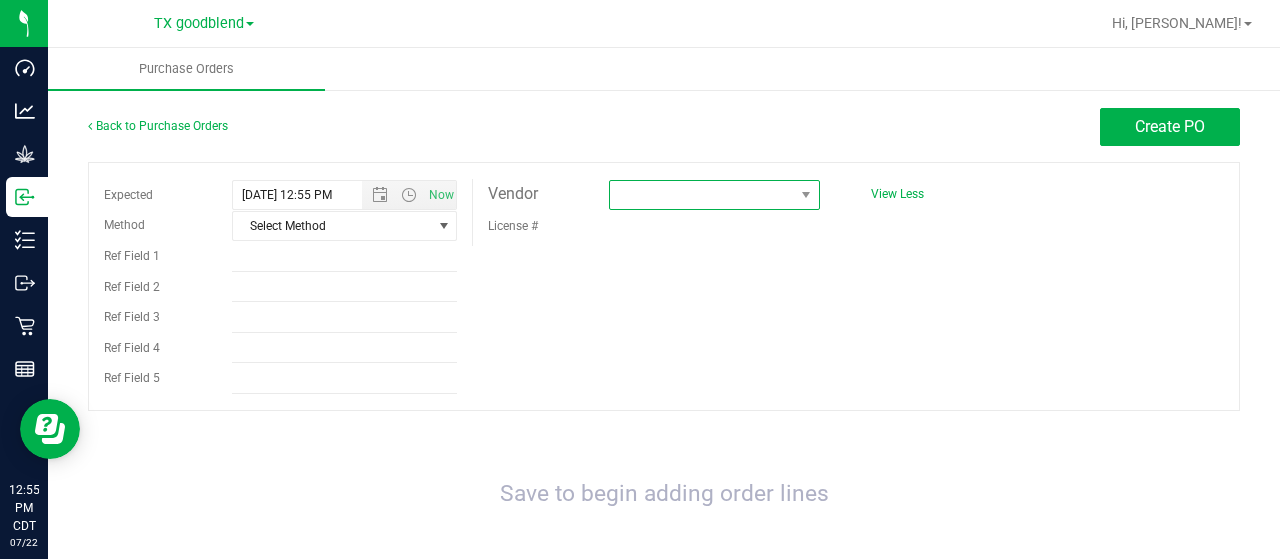 click at bounding box center (702, 195) 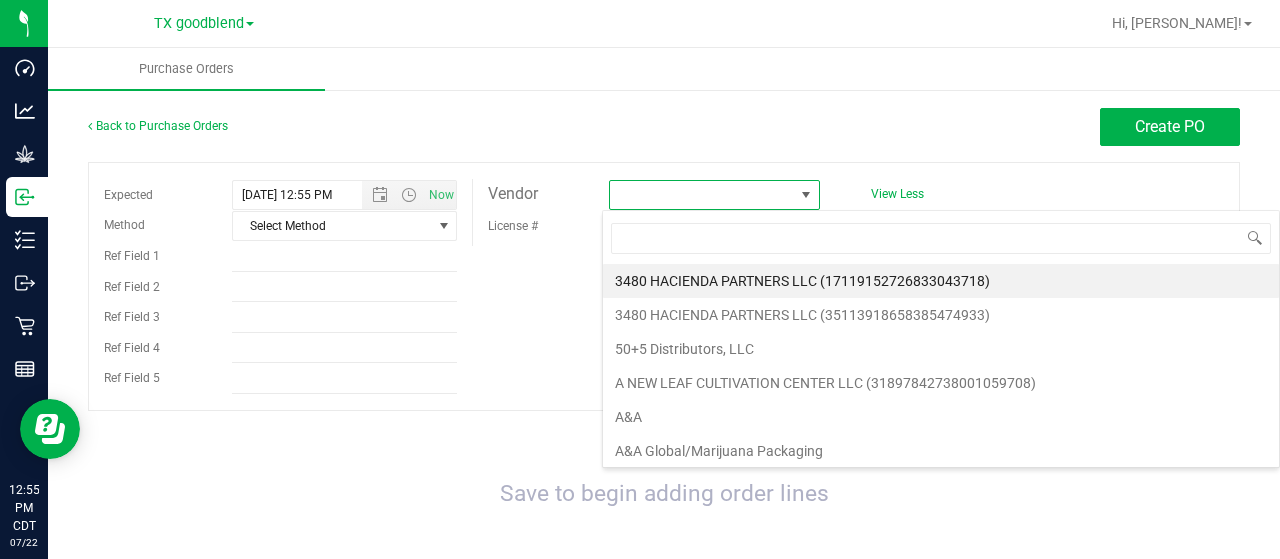 scroll, scrollTop: 99970, scrollLeft: 99792, axis: both 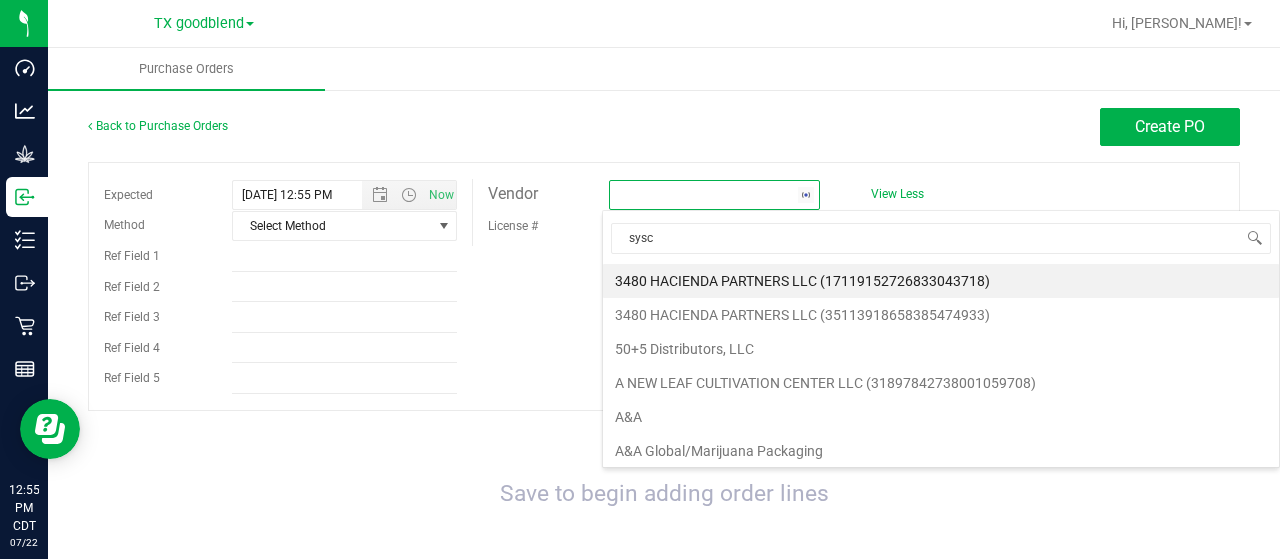 type on "sysco" 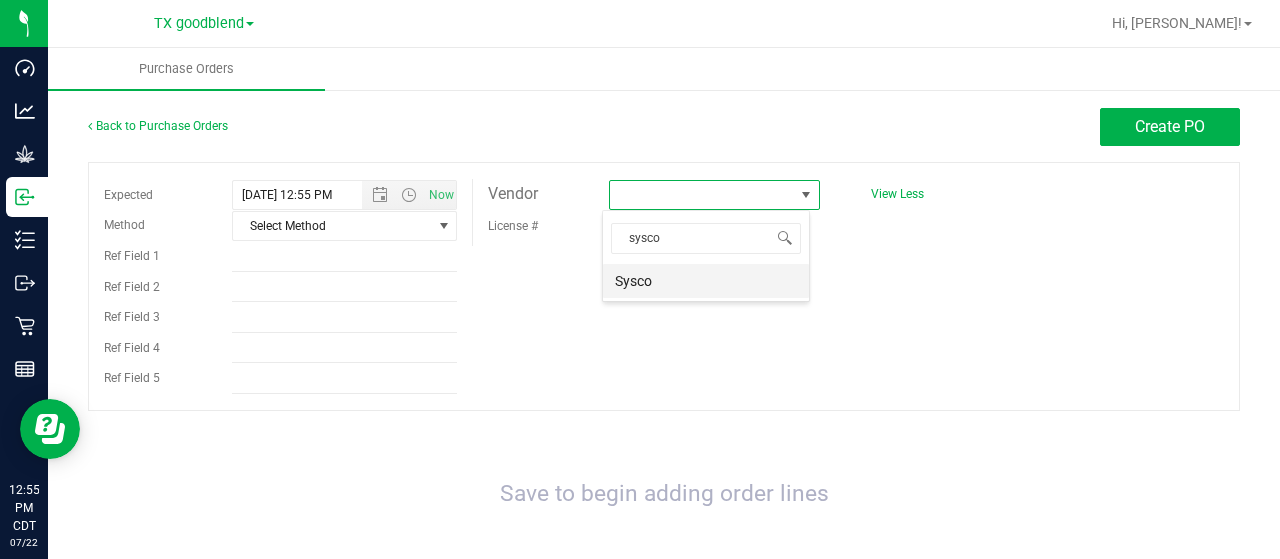 click on "Sysco" at bounding box center (706, 281) 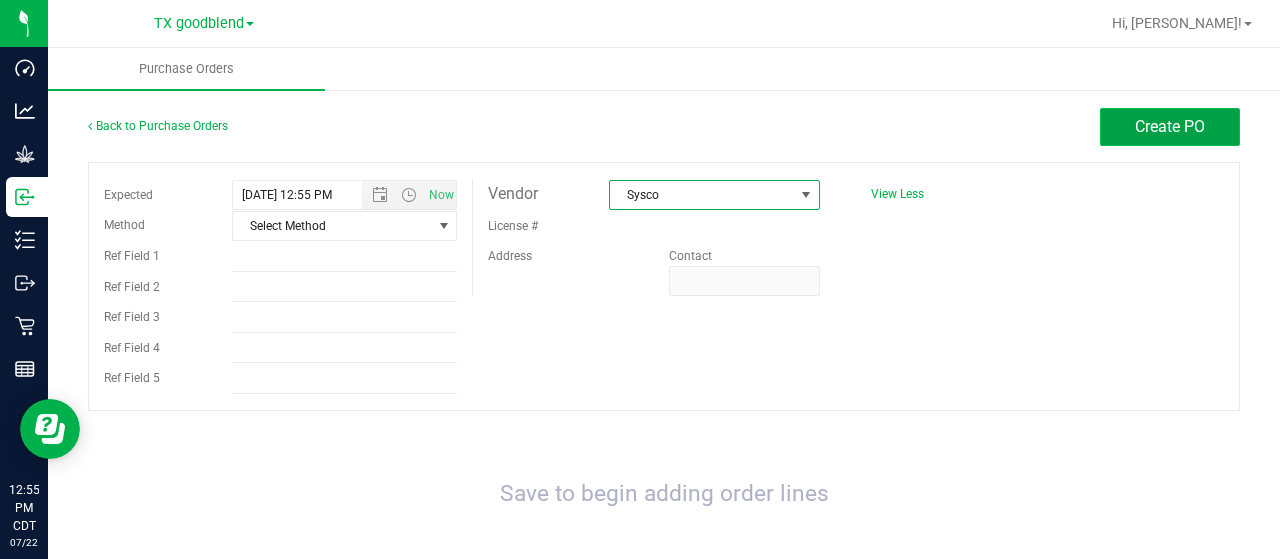 click on "Create PO" at bounding box center (1170, 126) 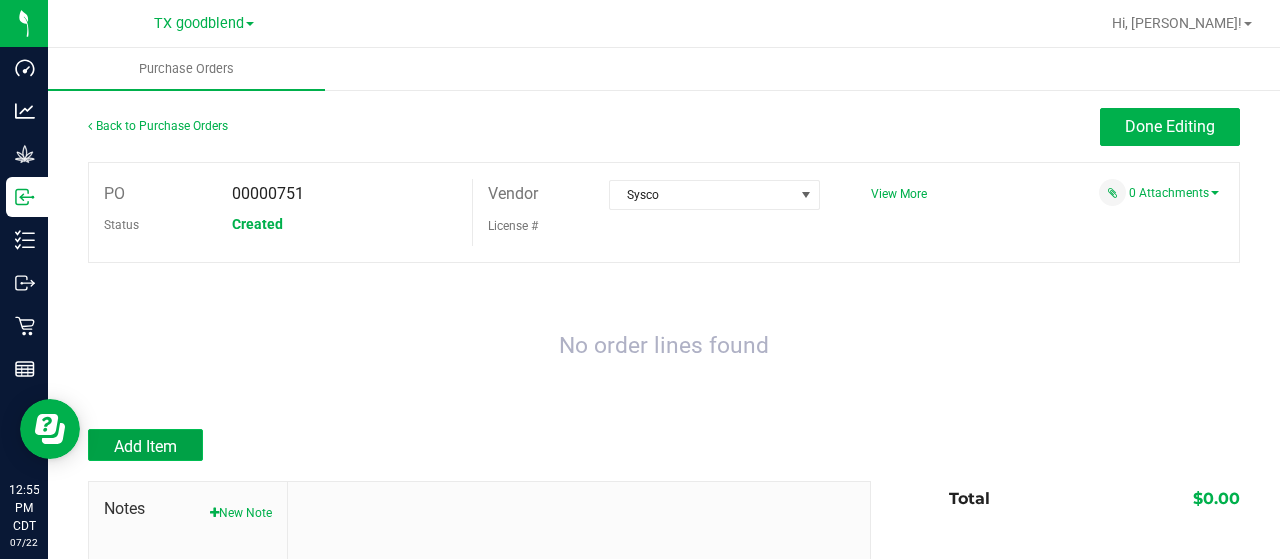 click on "Add Item" at bounding box center (145, 446) 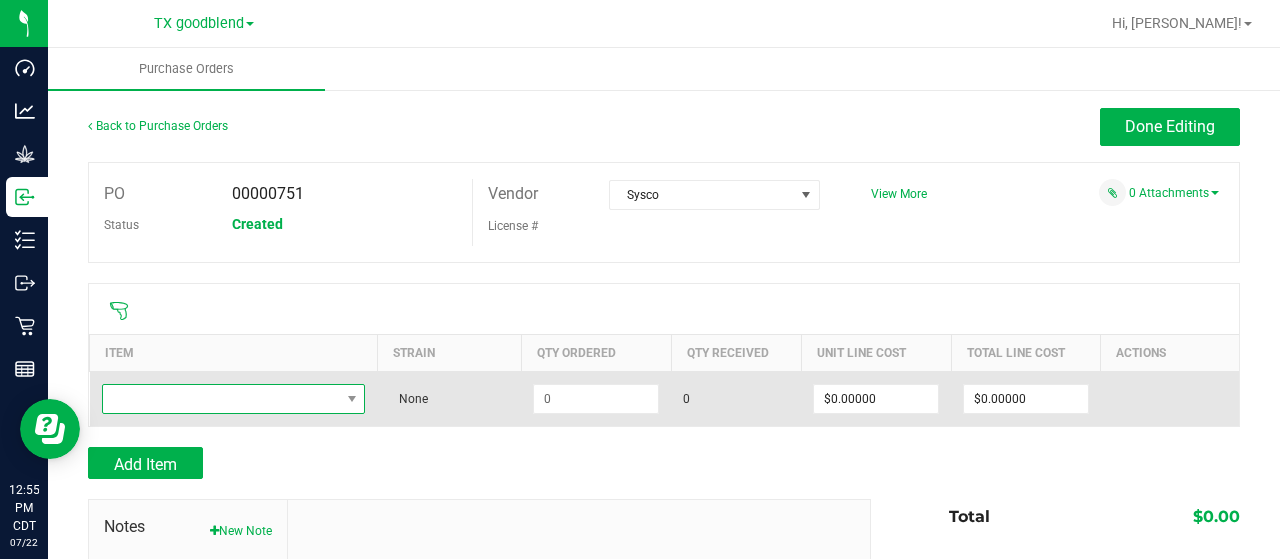 click at bounding box center (221, 399) 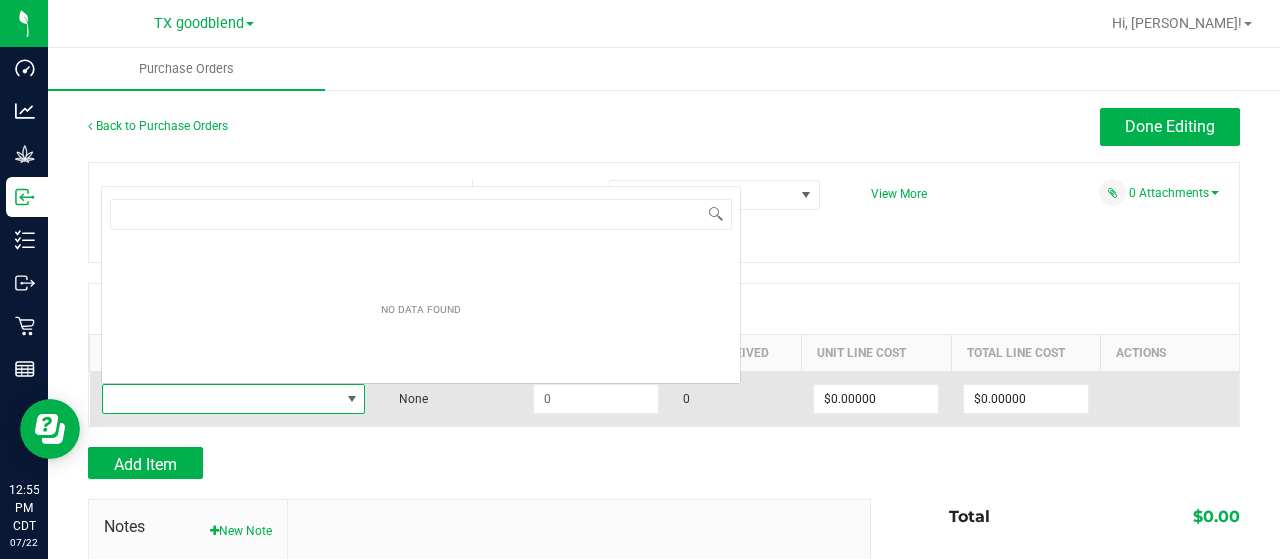 scroll, scrollTop: 0, scrollLeft: 0, axis: both 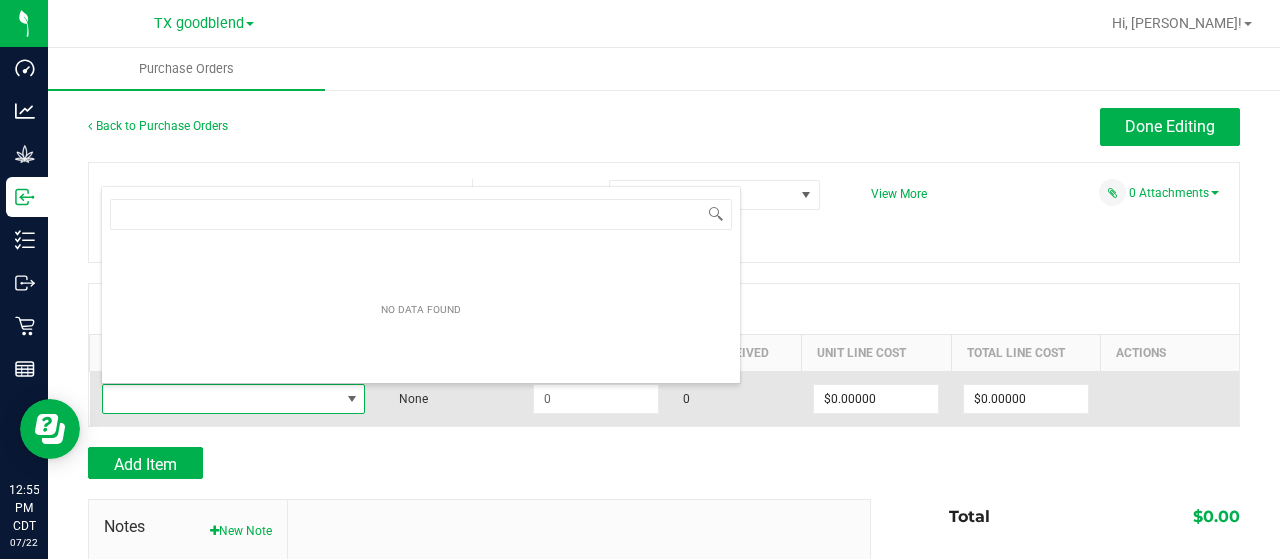 type on "3000521" 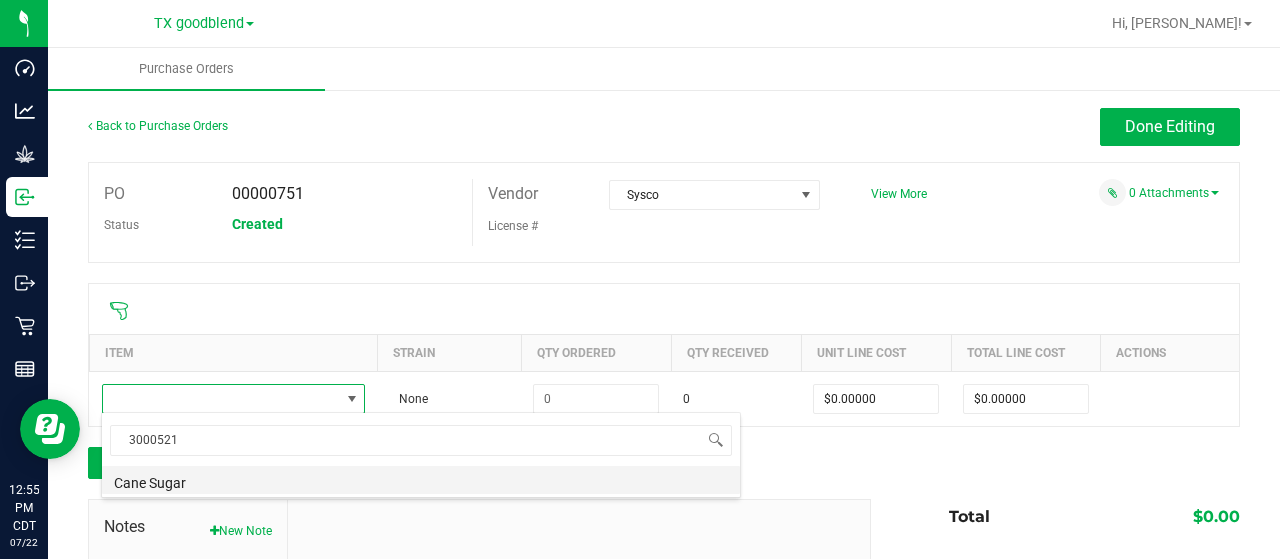 click on "Cane Sugar" at bounding box center (421, 480) 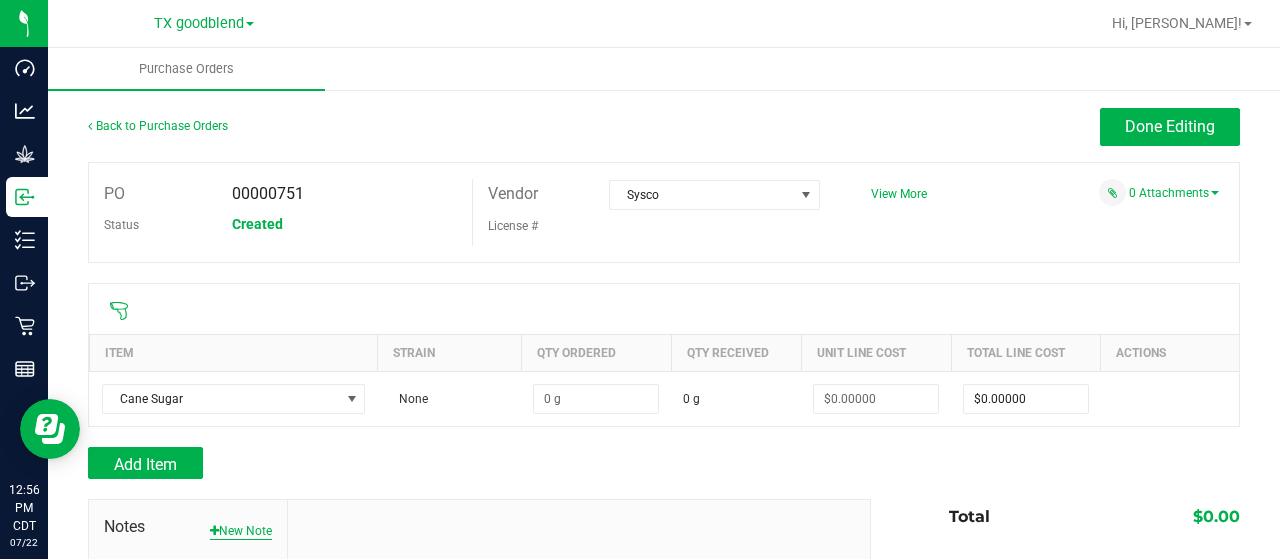 click on "New Note" at bounding box center (241, 531) 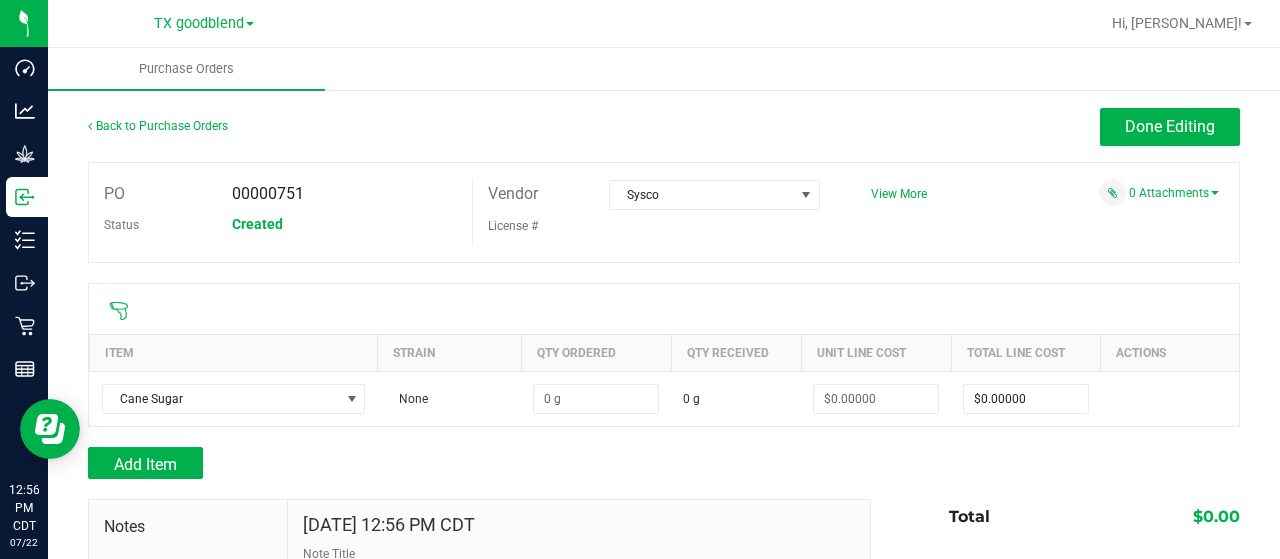 scroll, scrollTop: 92, scrollLeft: 0, axis: vertical 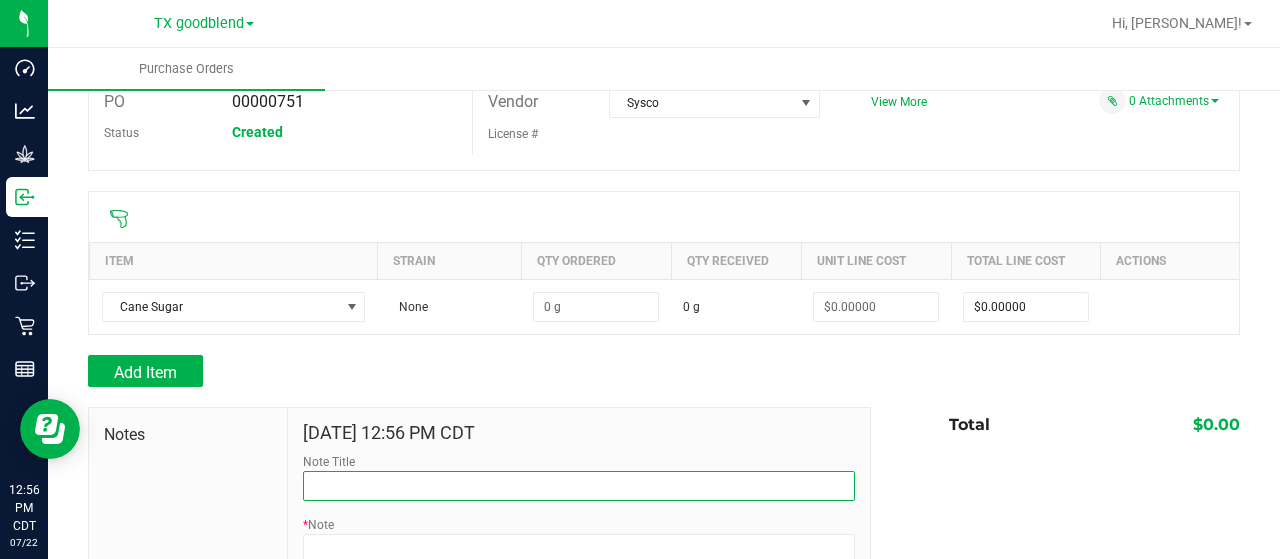paste on "3000521" 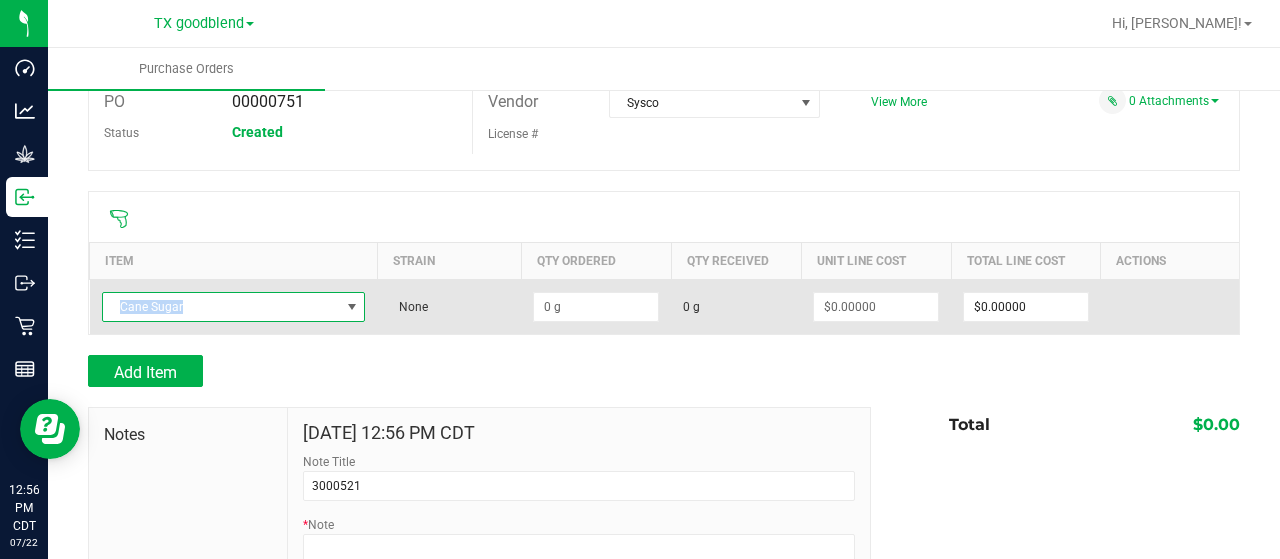 copy on "Cane Sugar" 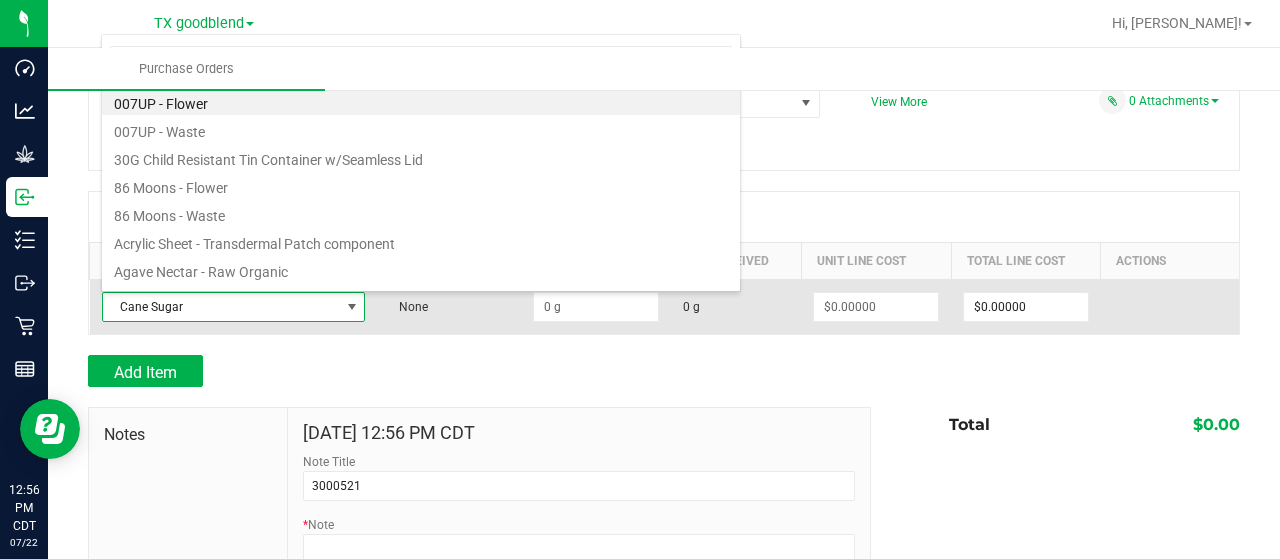 scroll, scrollTop: 99970, scrollLeft: 99739, axis: both 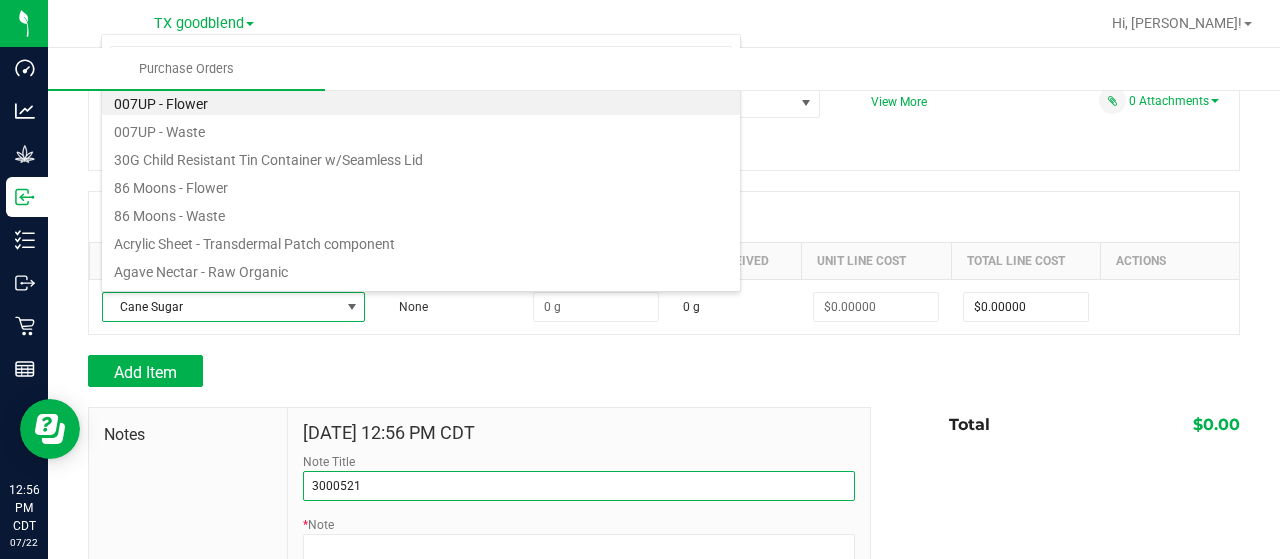 click on "3000521" at bounding box center [579, 486] 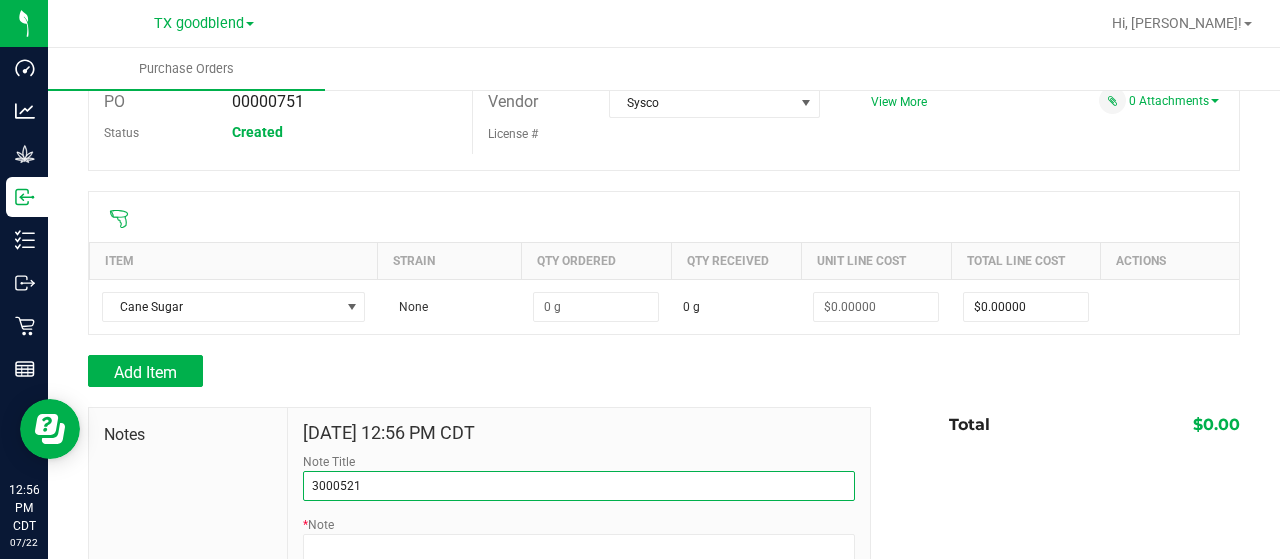 paste on "Cane Sugar" 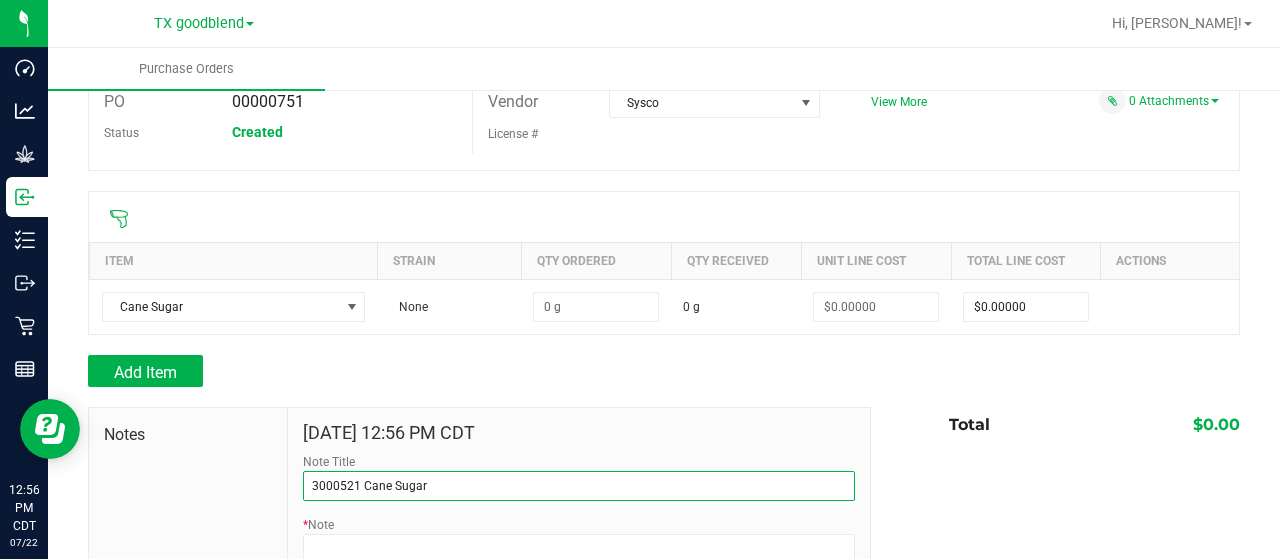 type on "3000521 Cane Sugar" 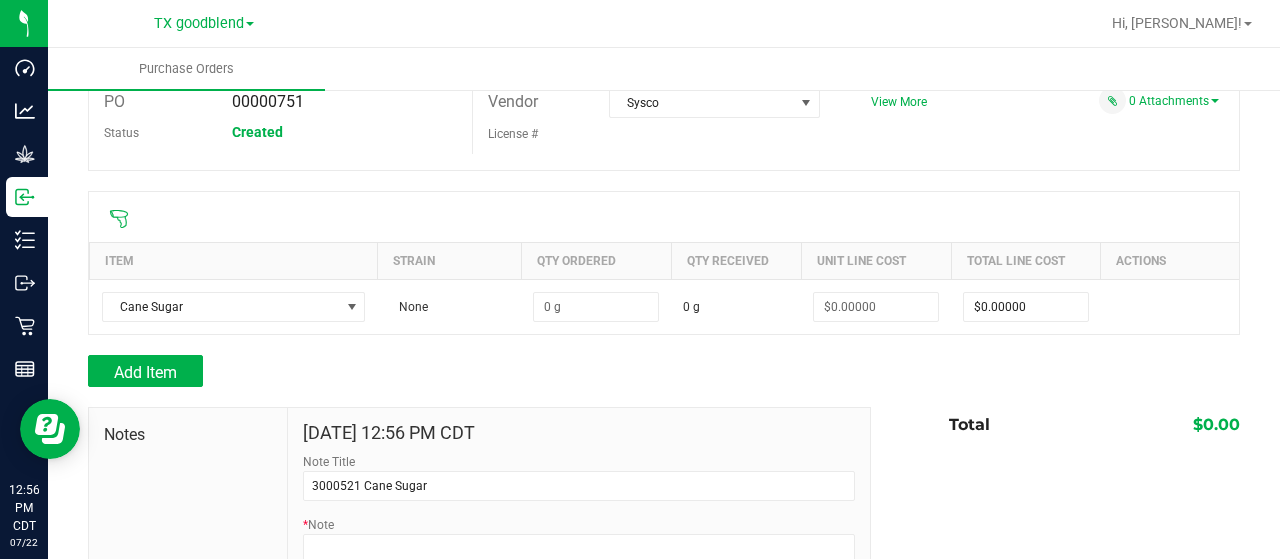 click on "Add Item" at bounding box center (472, 371) 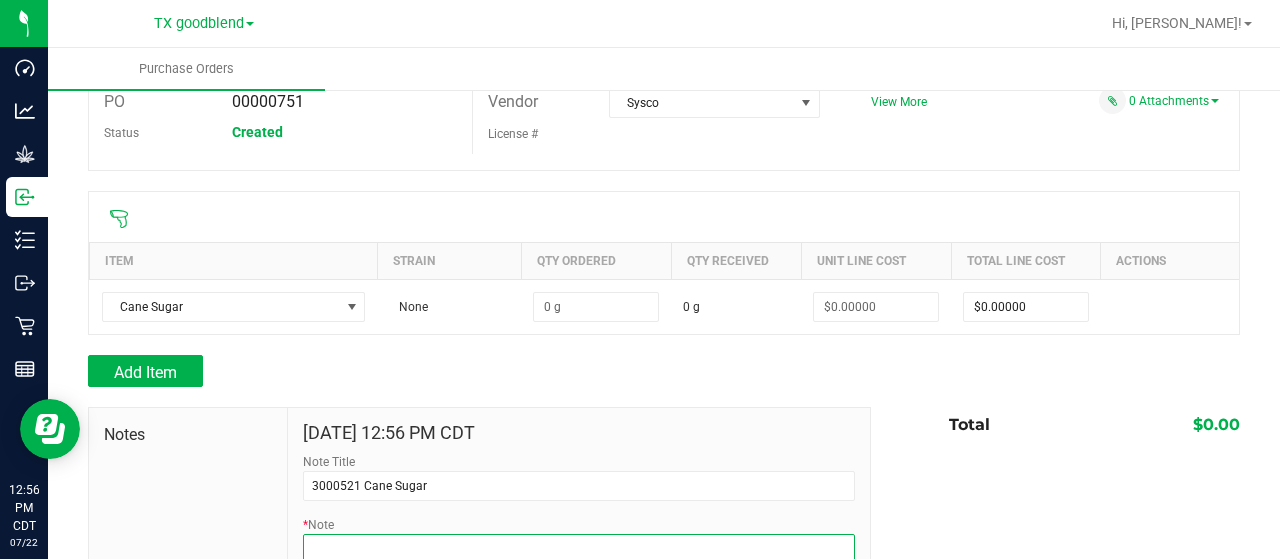 click on "*
Note" at bounding box center (579, 574) 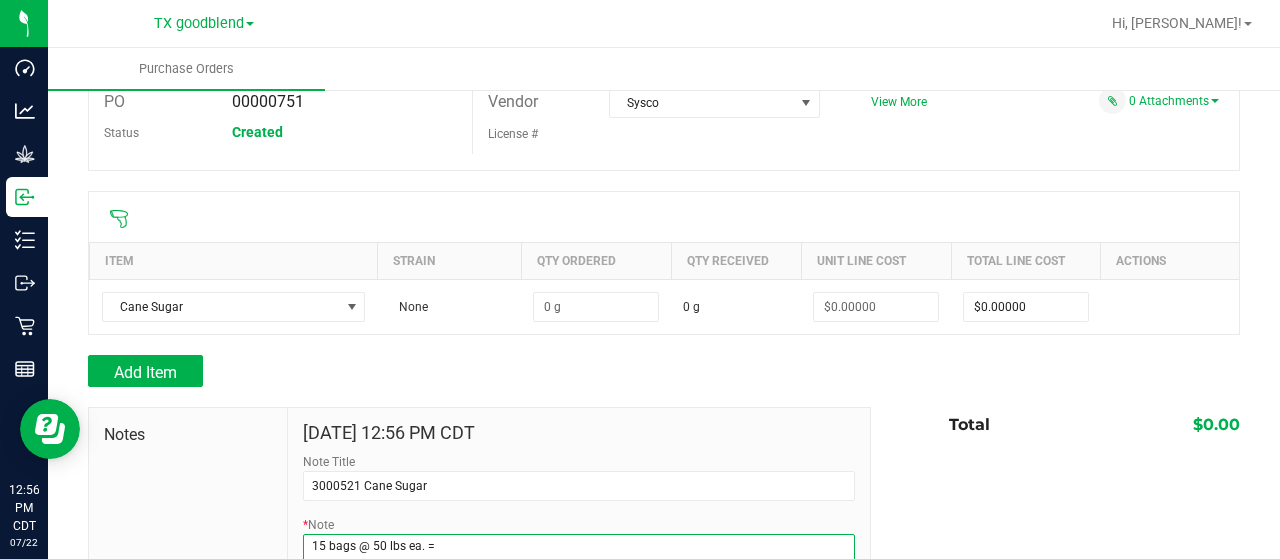 scroll, scrollTop: 228, scrollLeft: 0, axis: vertical 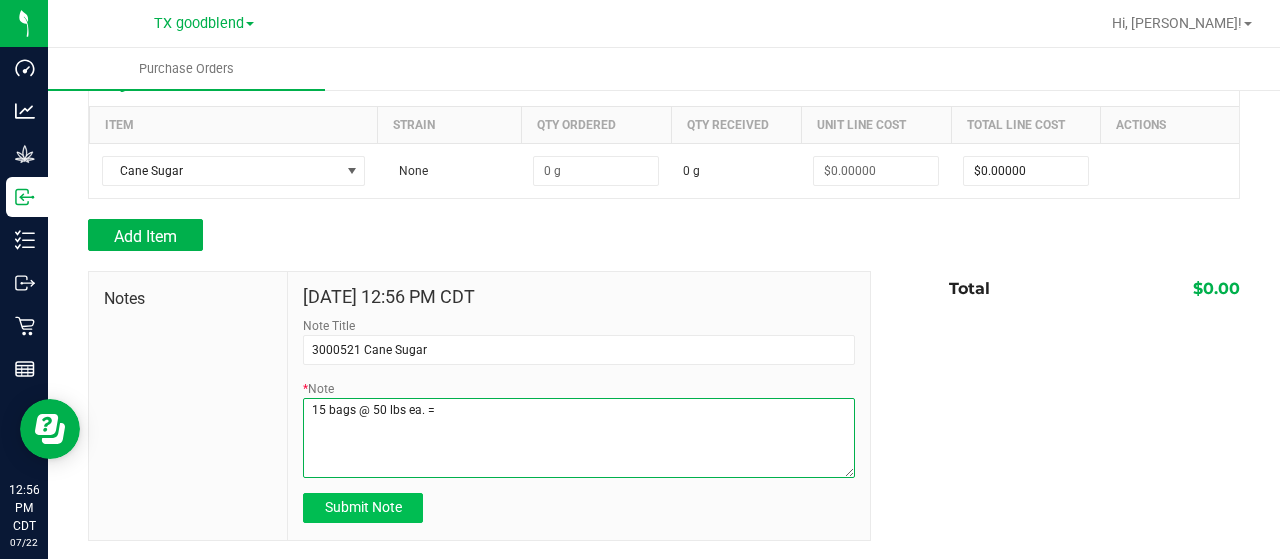 type on "15 bags @ 50 lbs ea. =" 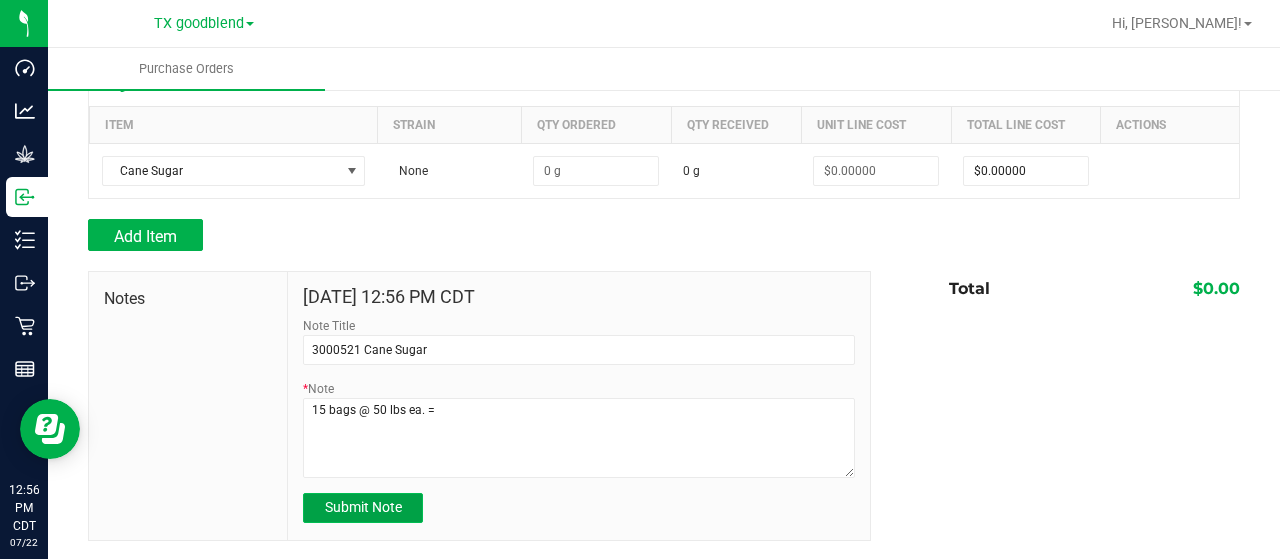 click on "Submit Note" at bounding box center [363, 507] 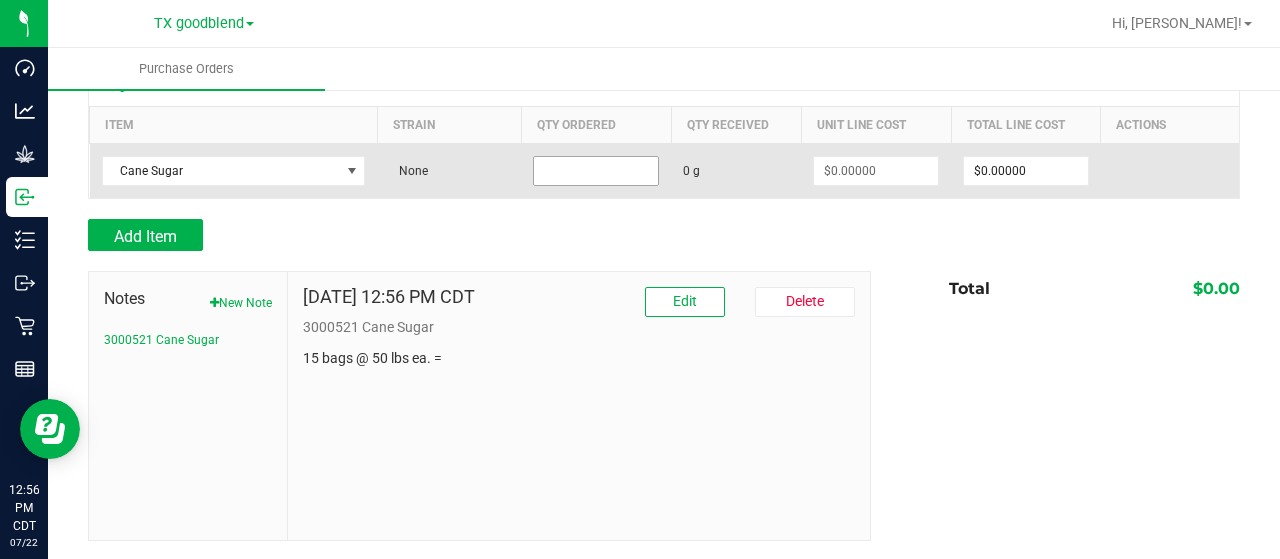 click at bounding box center (596, 171) 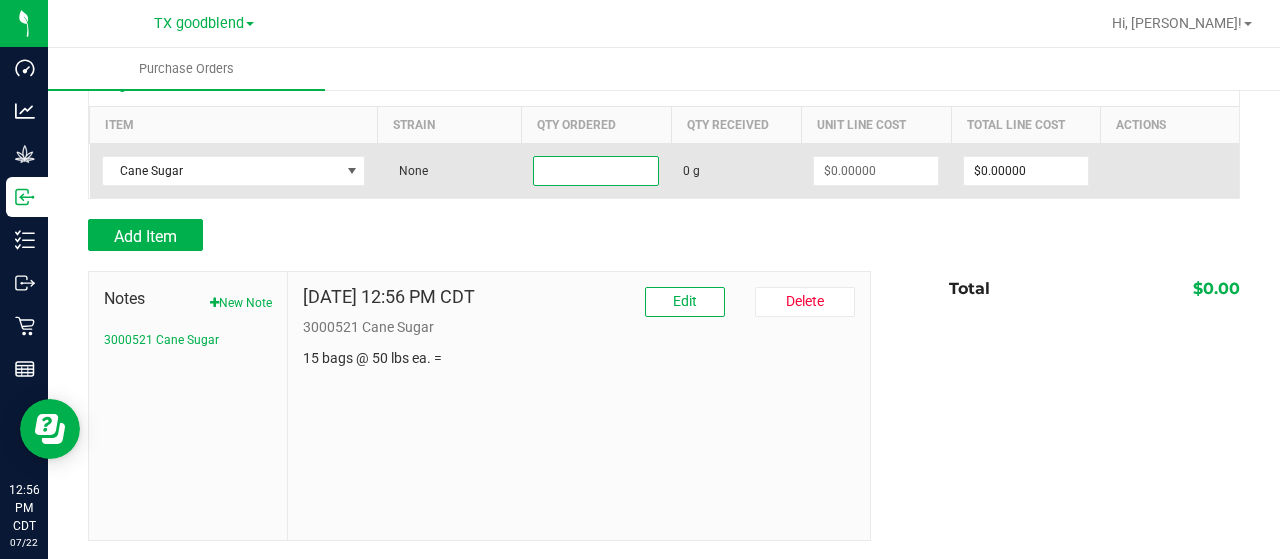 paste on "340194" 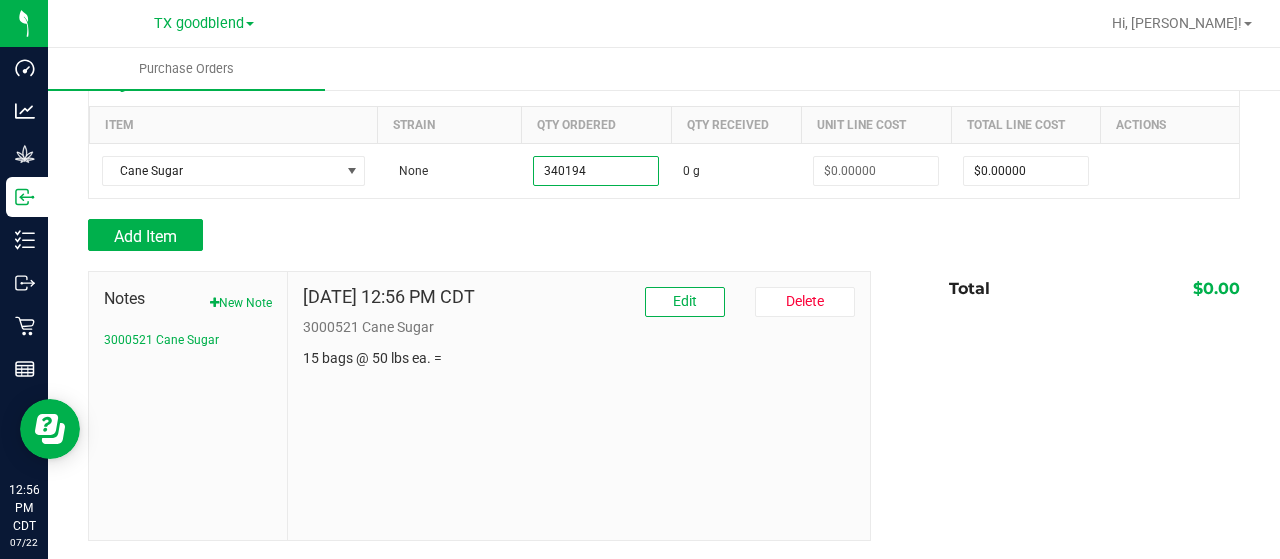 type on "340194.0000 g" 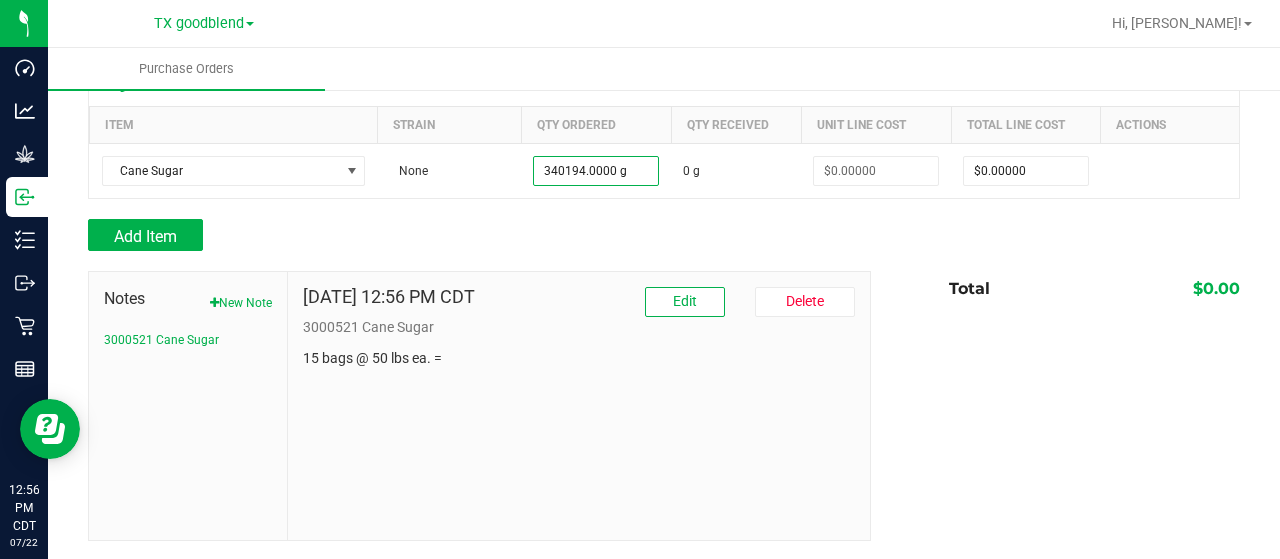 click on "Add Item" at bounding box center (472, 235) 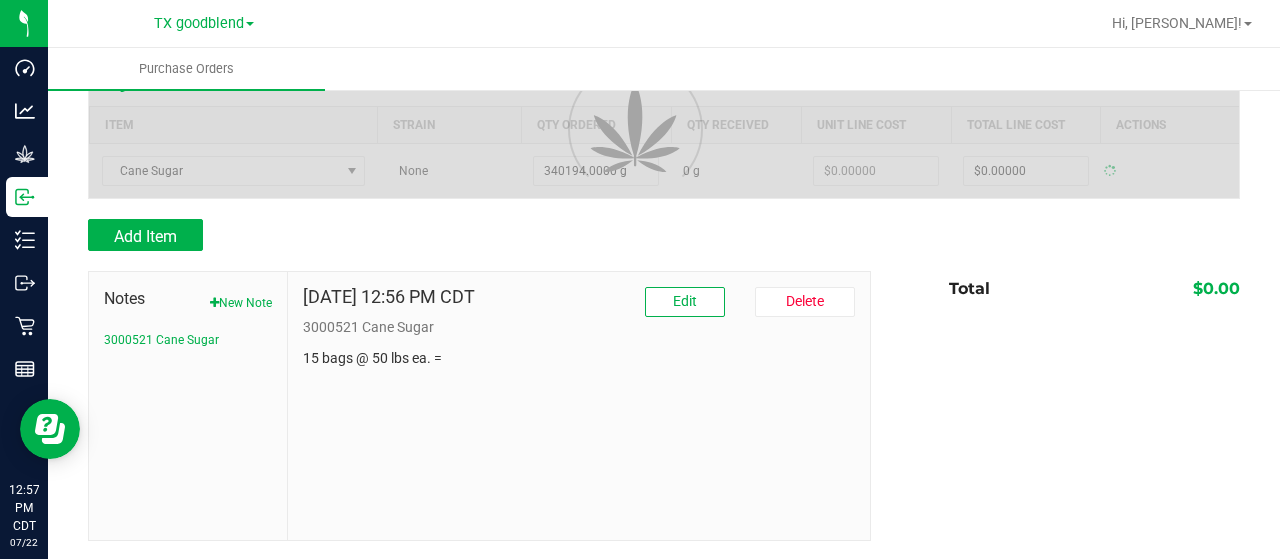 type on "$0.00000" 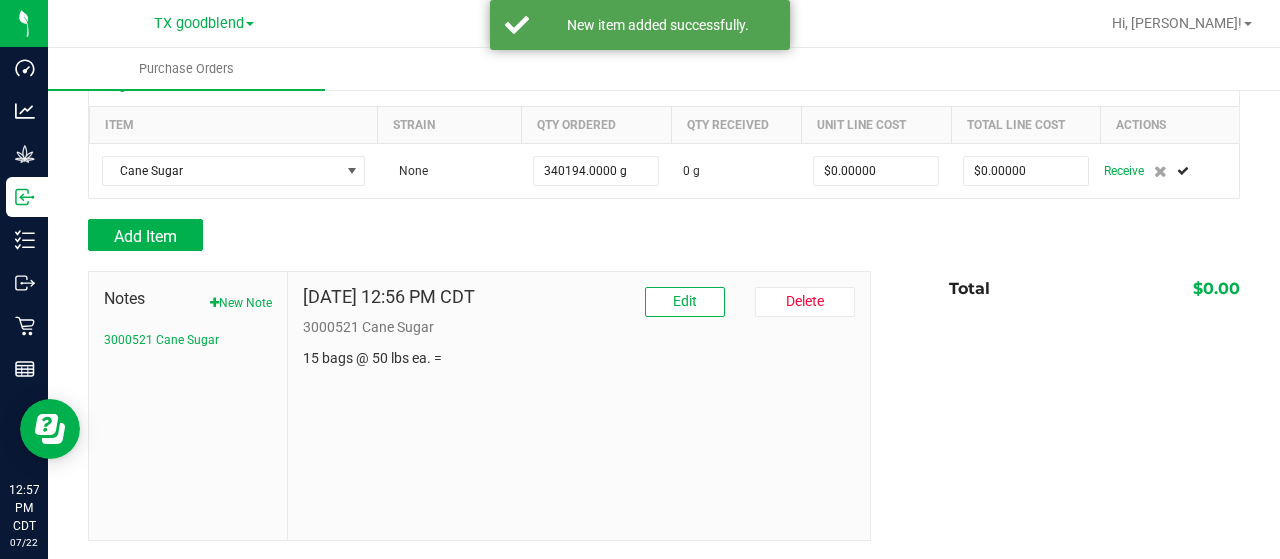 scroll, scrollTop: 0, scrollLeft: 0, axis: both 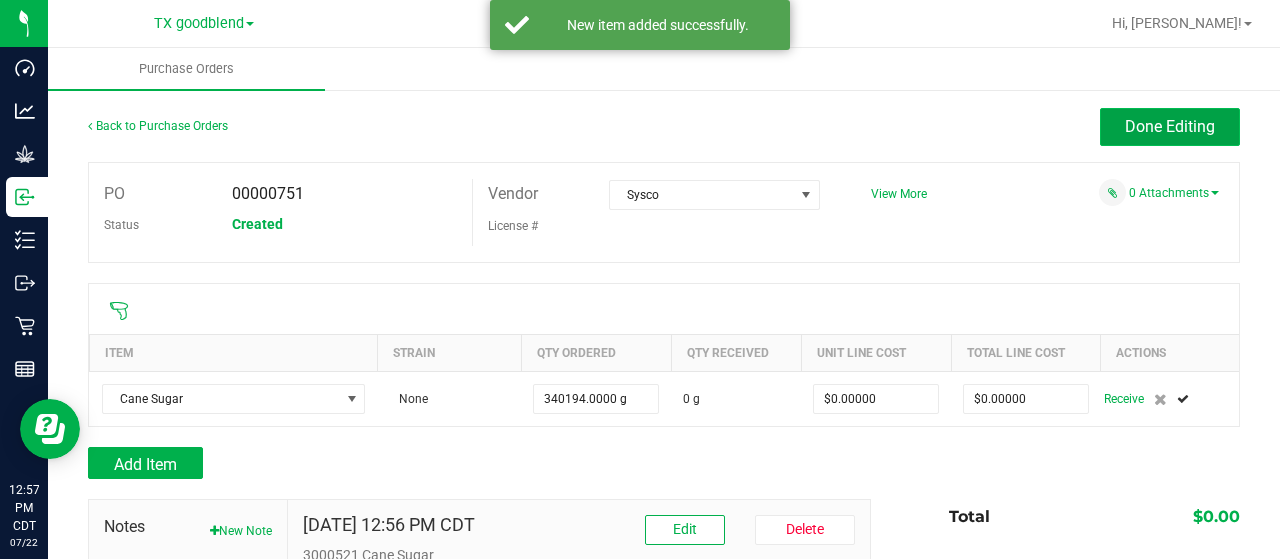 click on "Done Editing" at bounding box center [1170, 126] 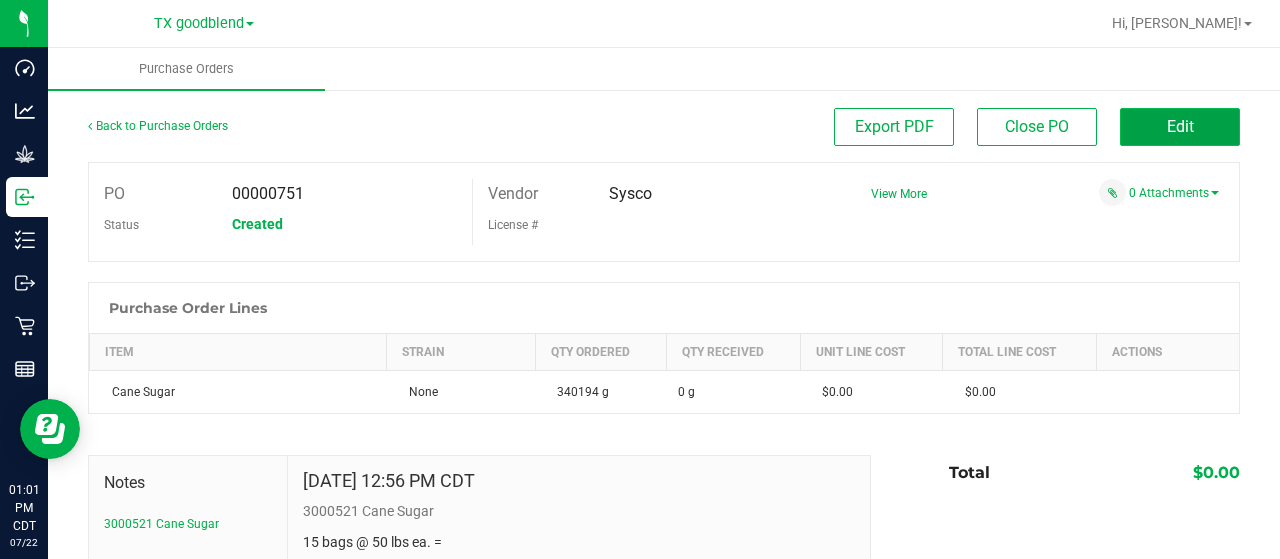 click on "Edit" at bounding box center [1180, 127] 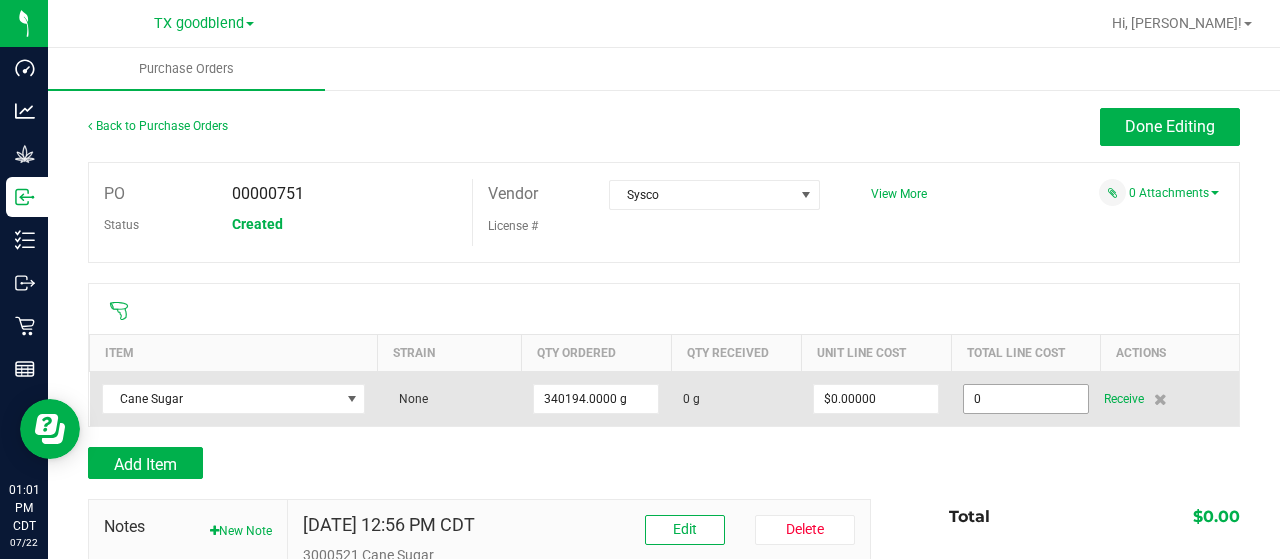 click on "0" at bounding box center (1026, 399) 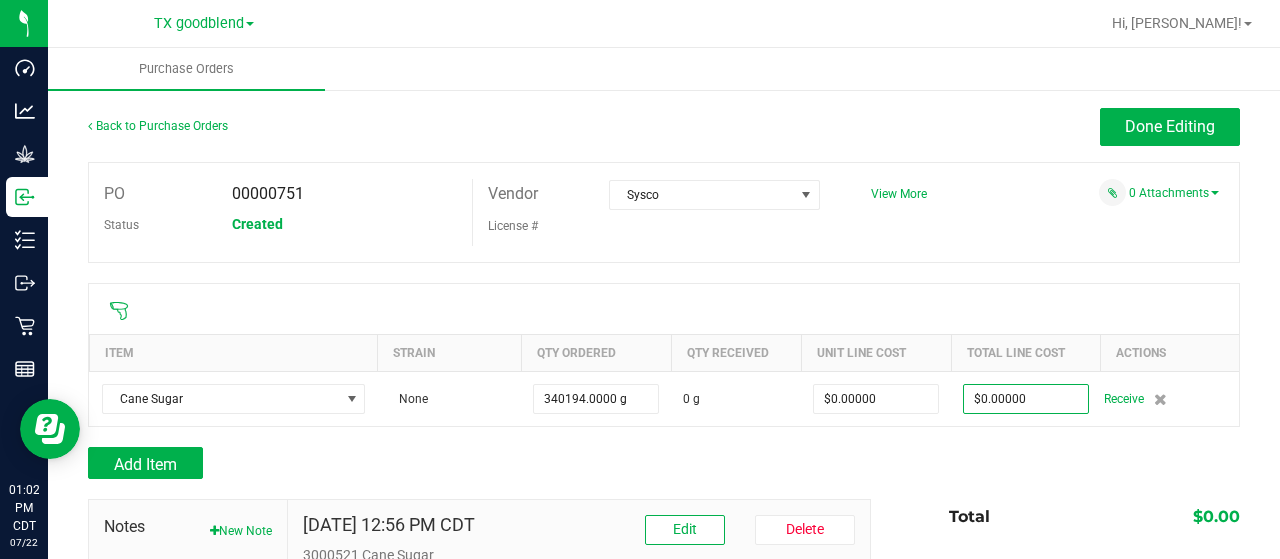 type on "0" 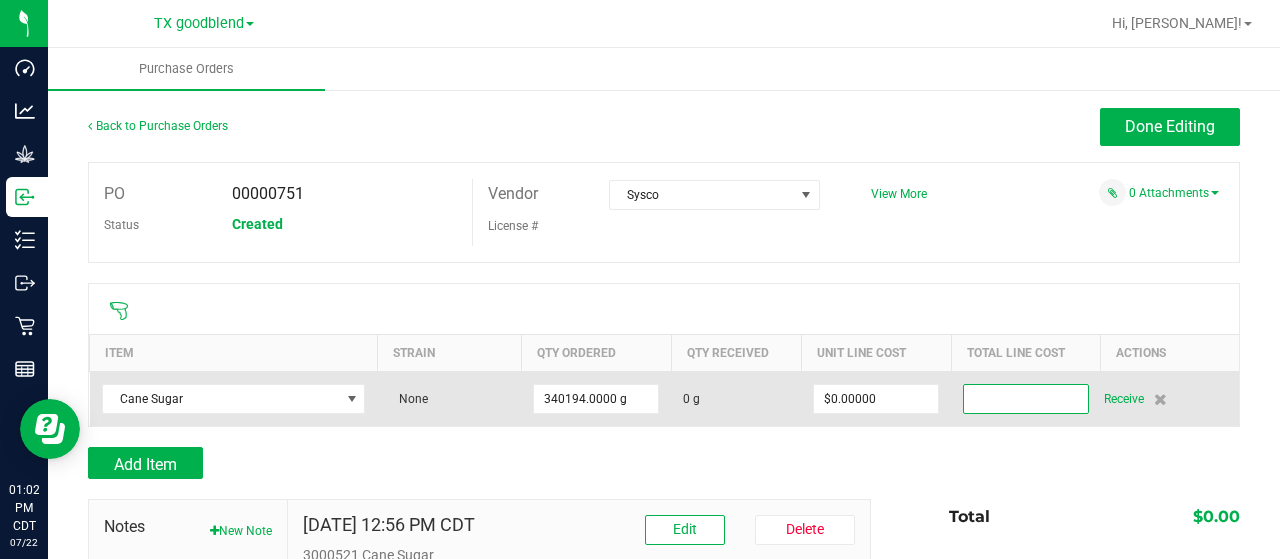 paste on "532.05" 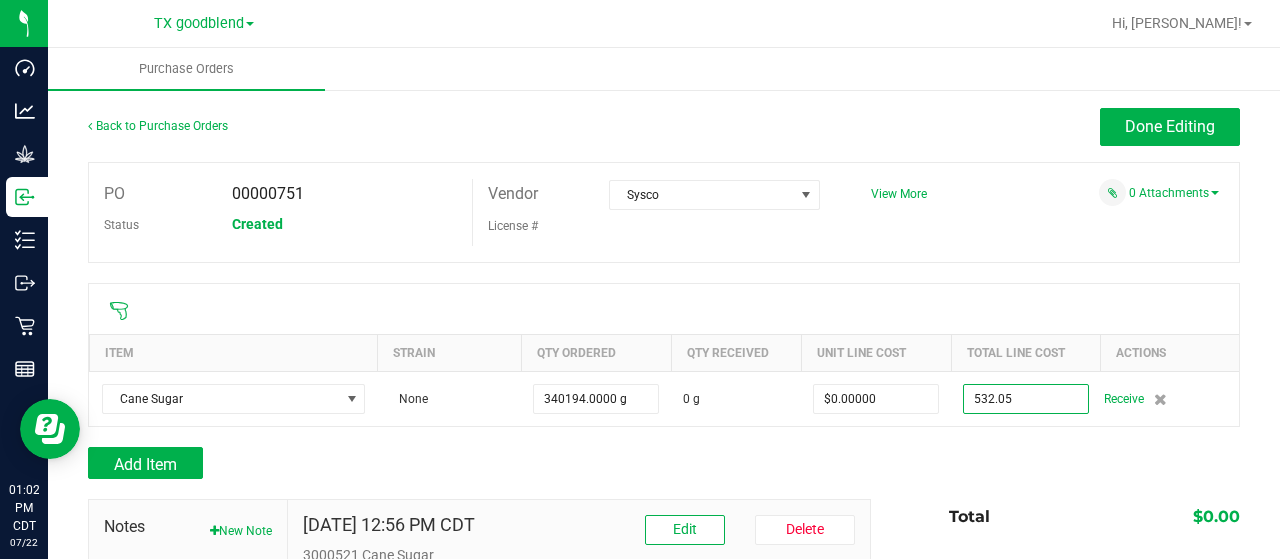 type on "$532.05000" 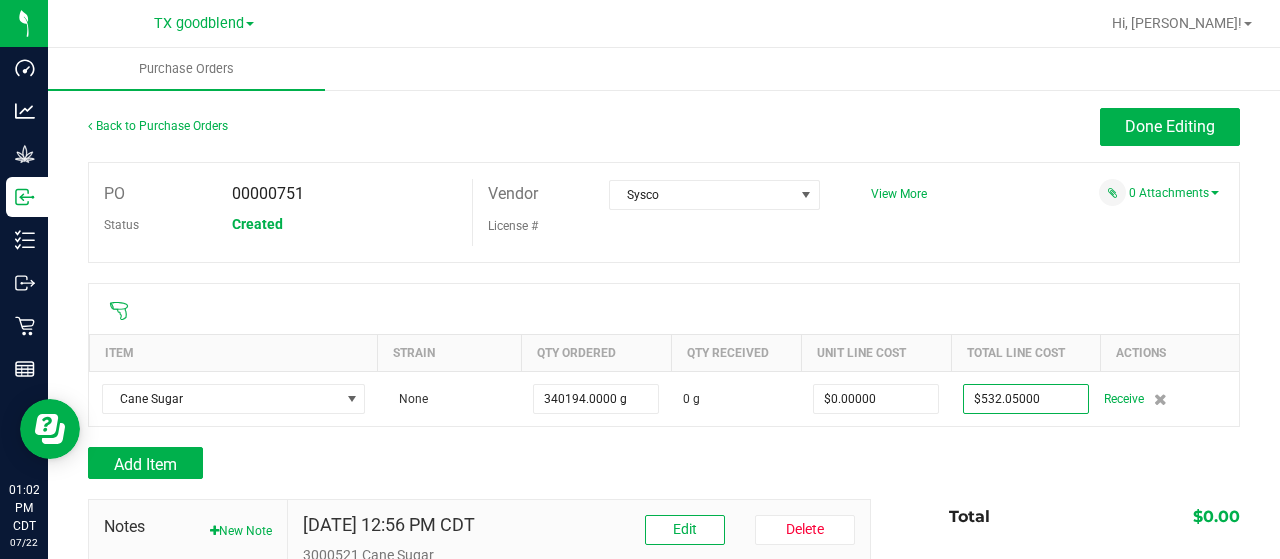 click at bounding box center [664, 309] 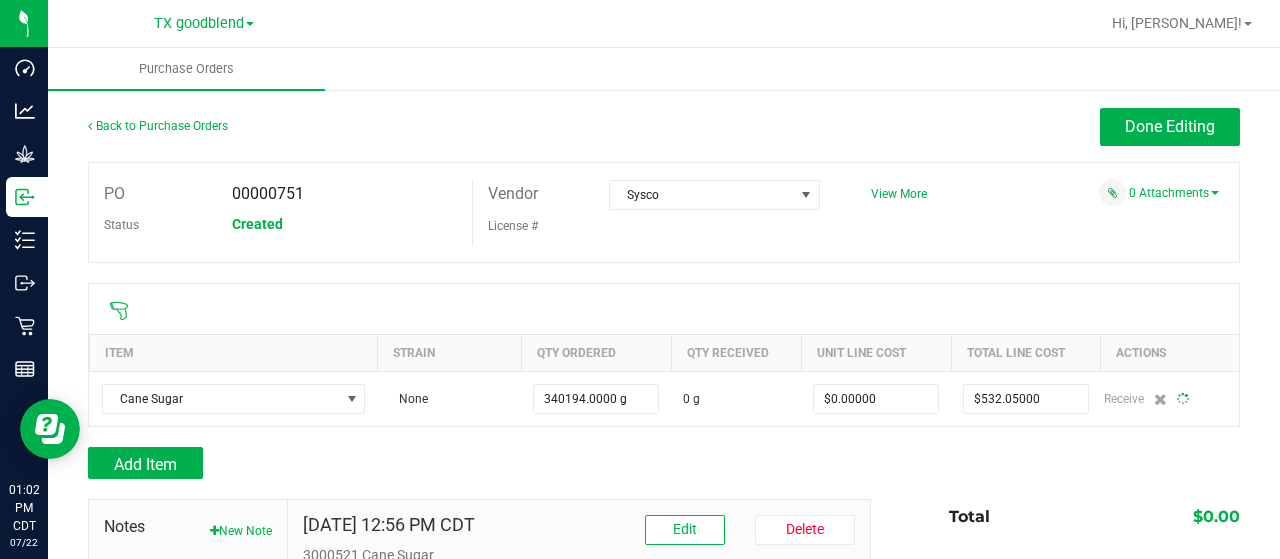type on "340194" 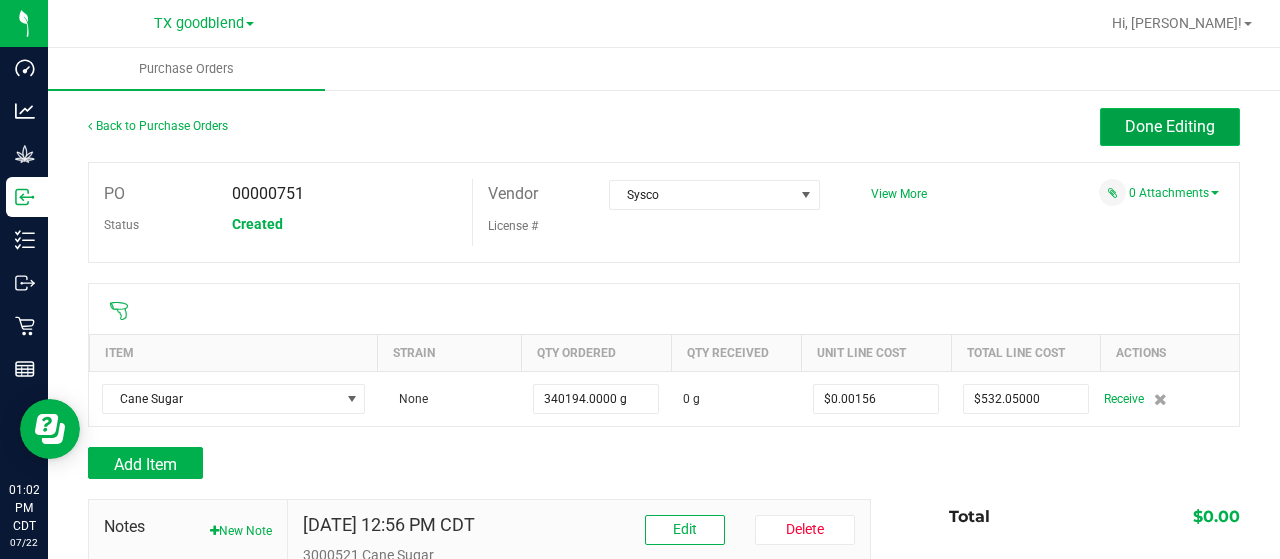 click on "Done Editing" at bounding box center [1170, 126] 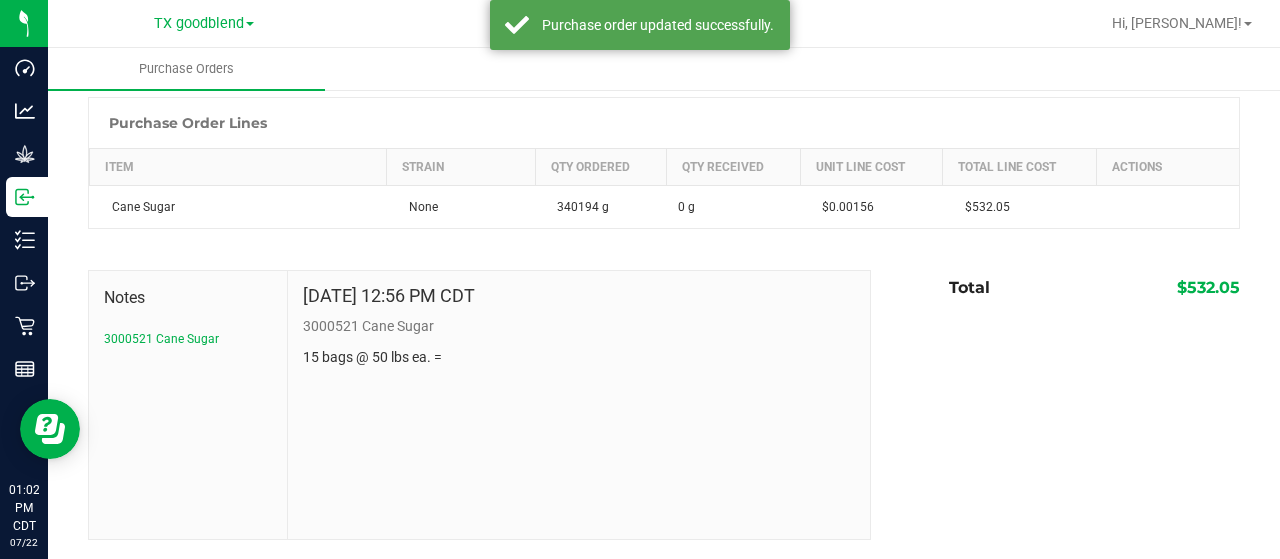 scroll, scrollTop: 0, scrollLeft: 0, axis: both 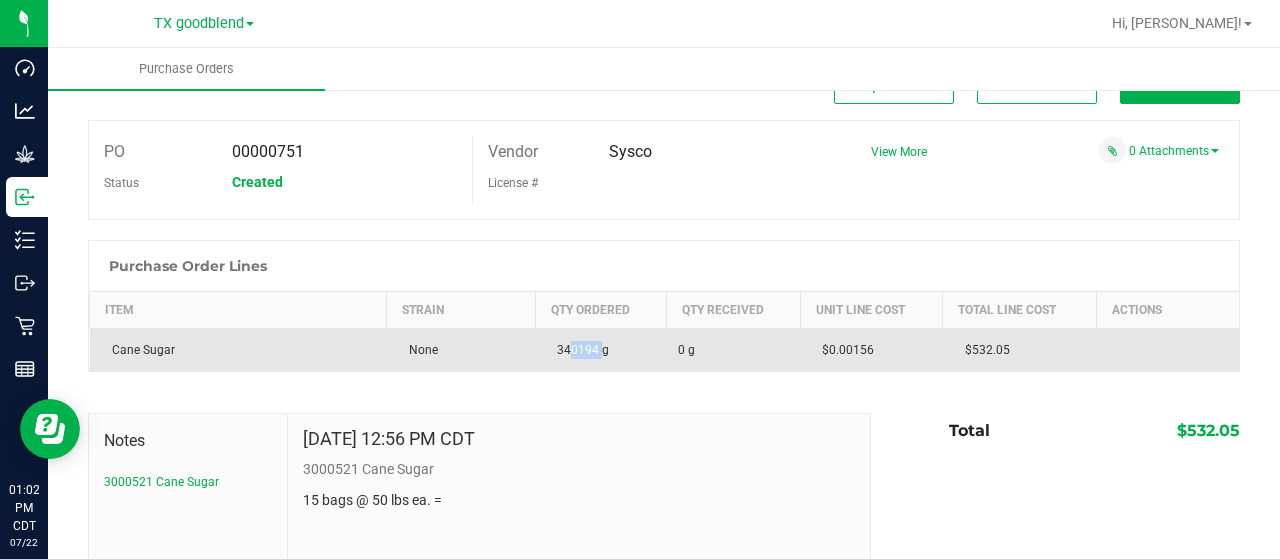 drag, startPoint x: 592, startPoint y: 347, endPoint x: 560, endPoint y: 350, distance: 32.140316 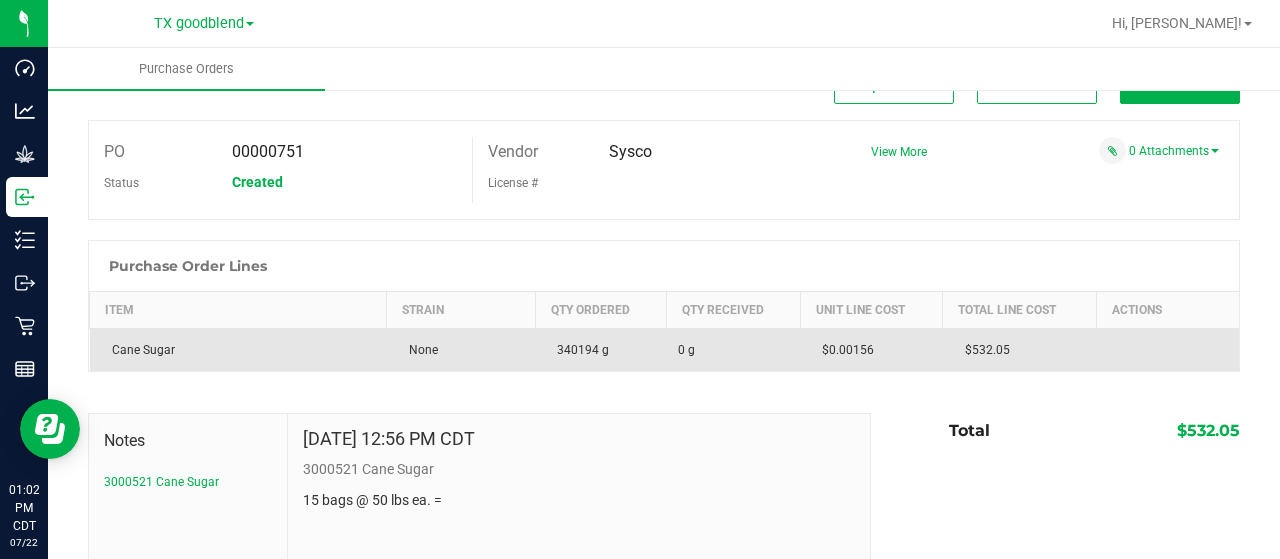 click on "340194 g" at bounding box center [600, 350] 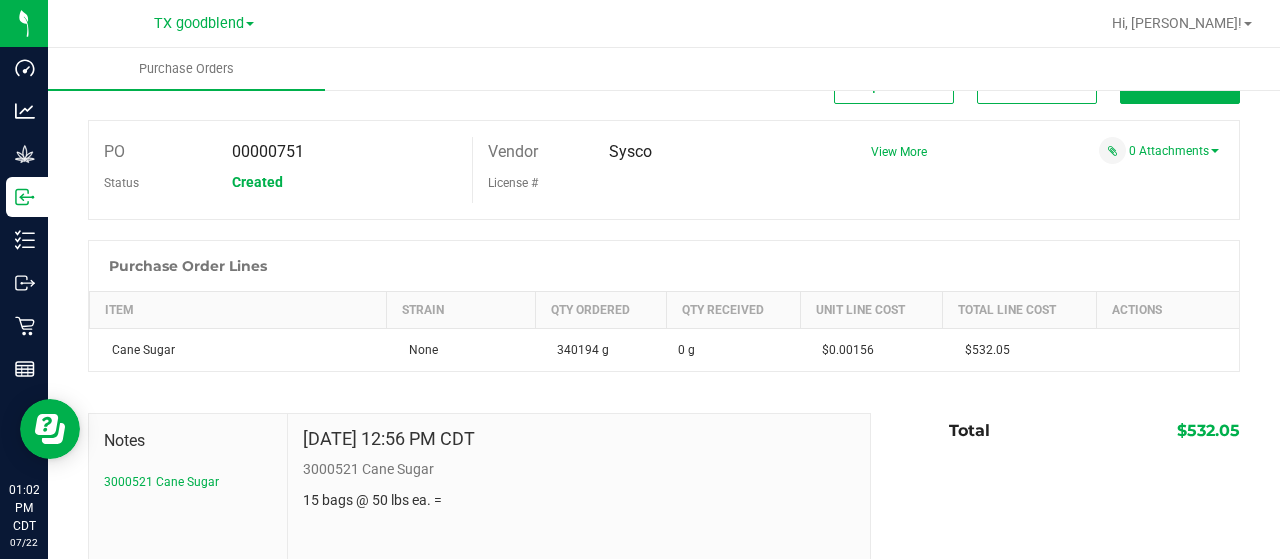 scroll, scrollTop: 0, scrollLeft: 0, axis: both 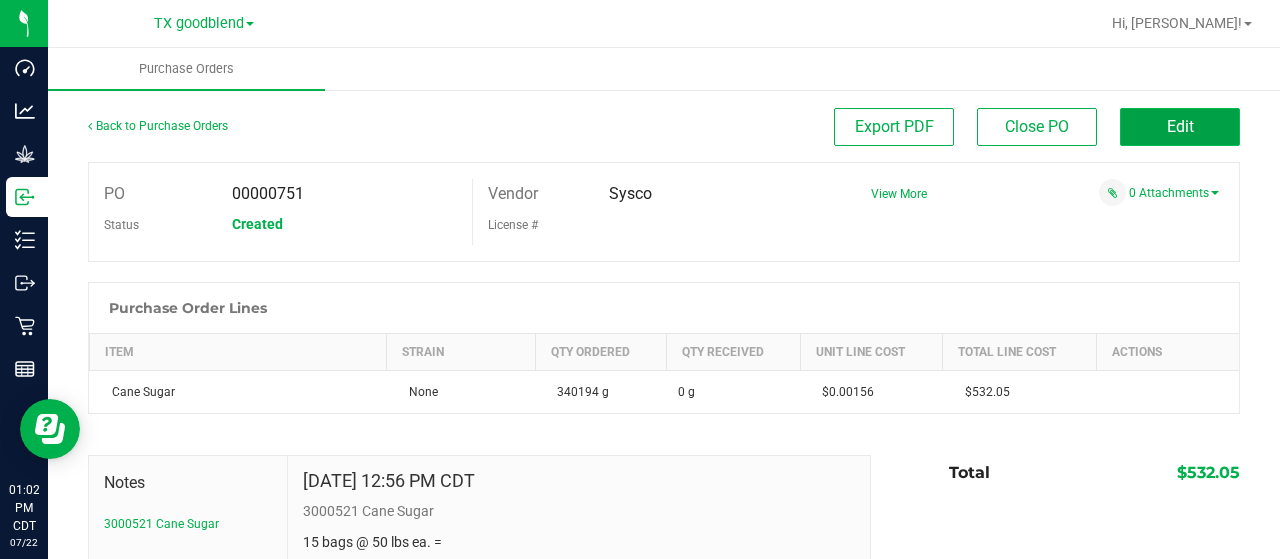 click on "Edit" at bounding box center (1180, 126) 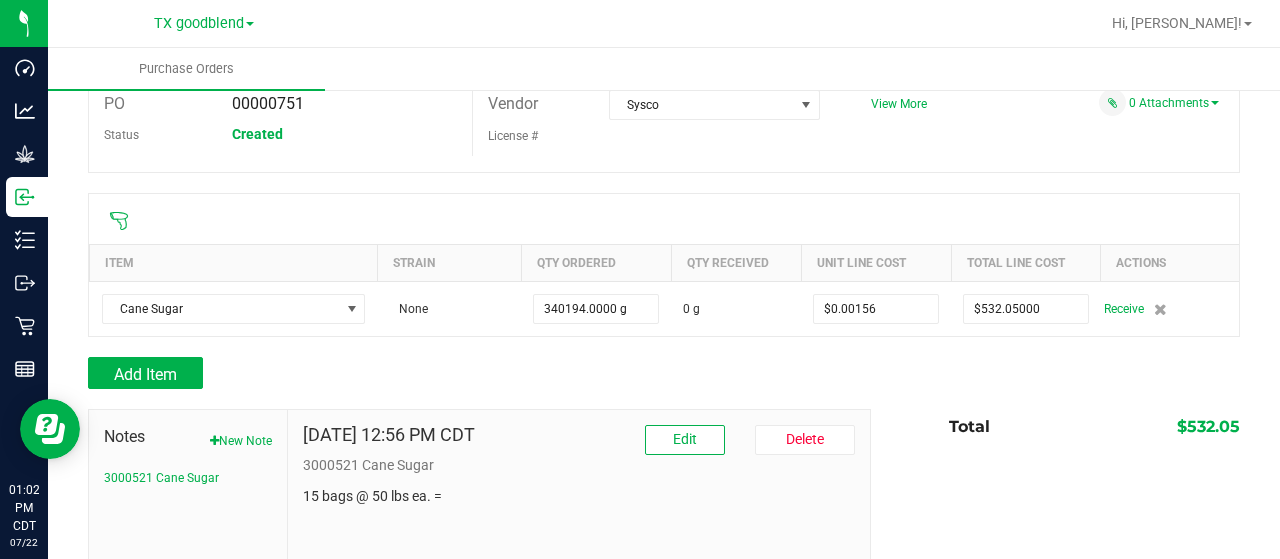 scroll, scrollTop: 92, scrollLeft: 0, axis: vertical 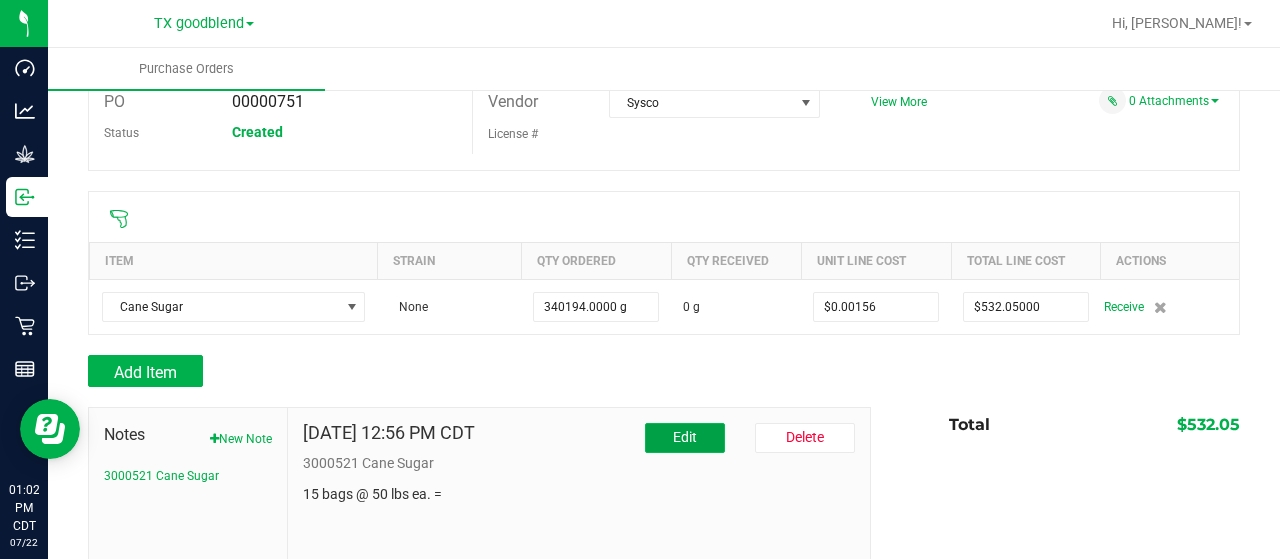 click on "Edit" at bounding box center (685, 438) 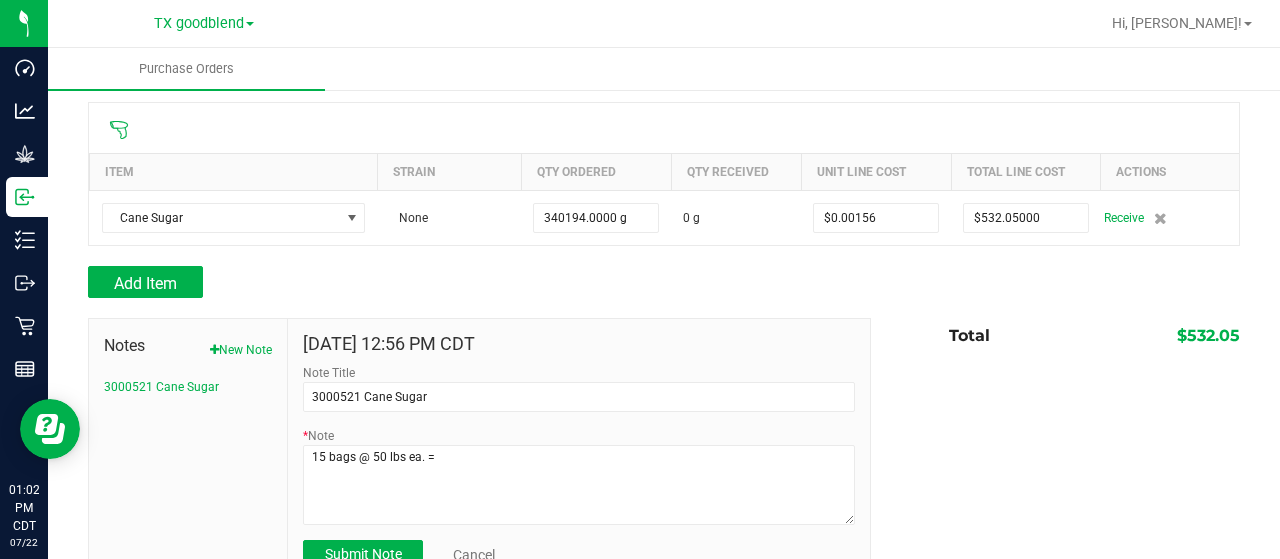 scroll, scrollTop: 184, scrollLeft: 0, axis: vertical 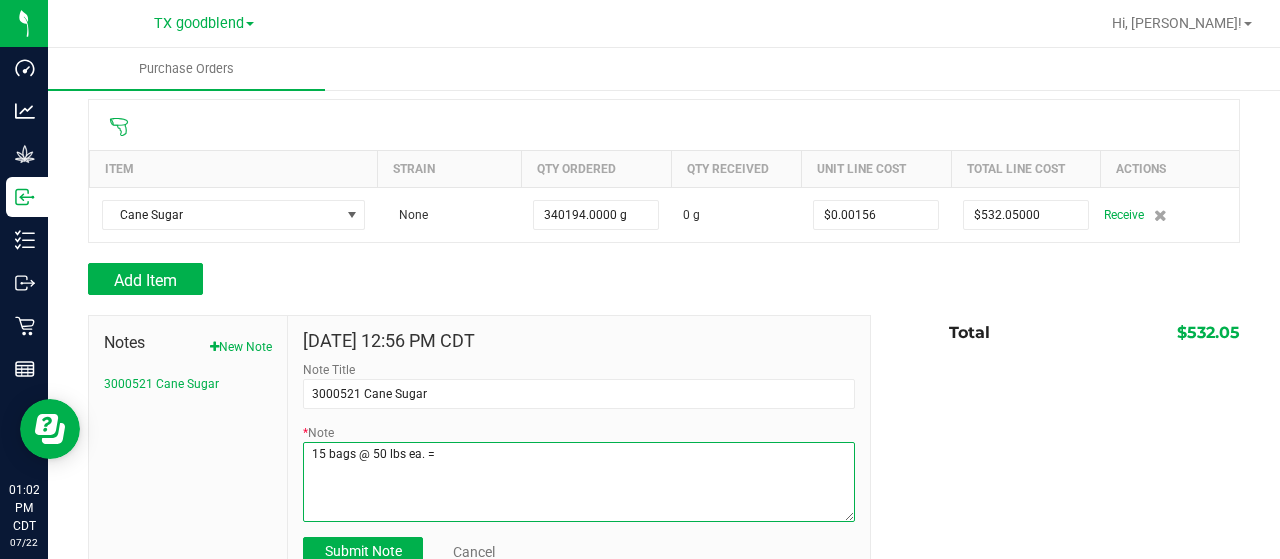 click on "*
Note" at bounding box center (579, 482) 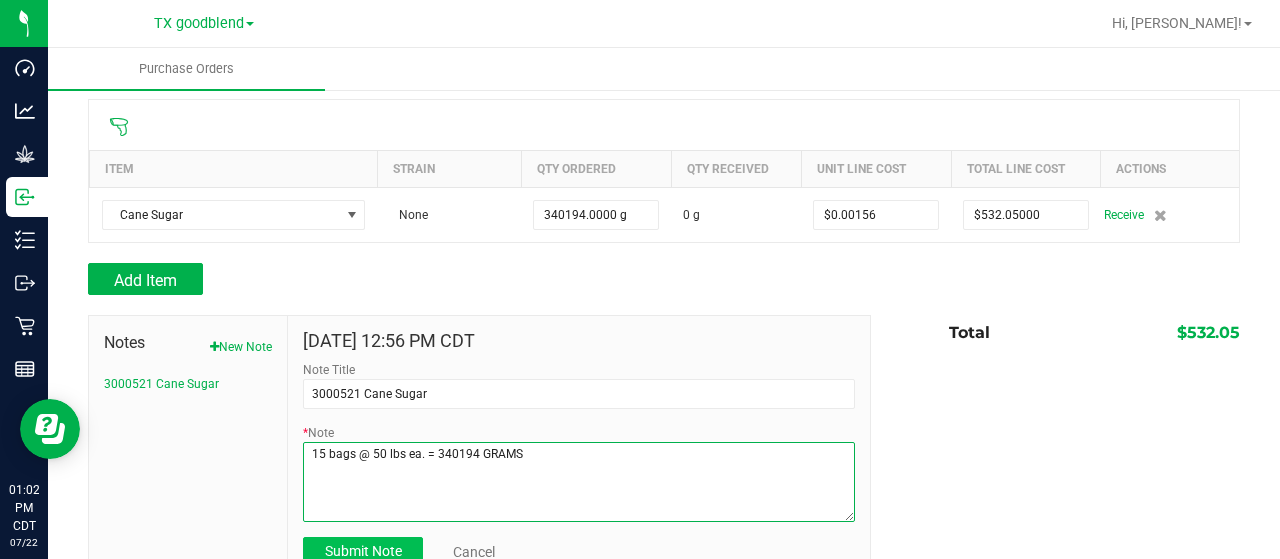 type on "15 bags @ 50 lbs ea. = 340194 GRAMS" 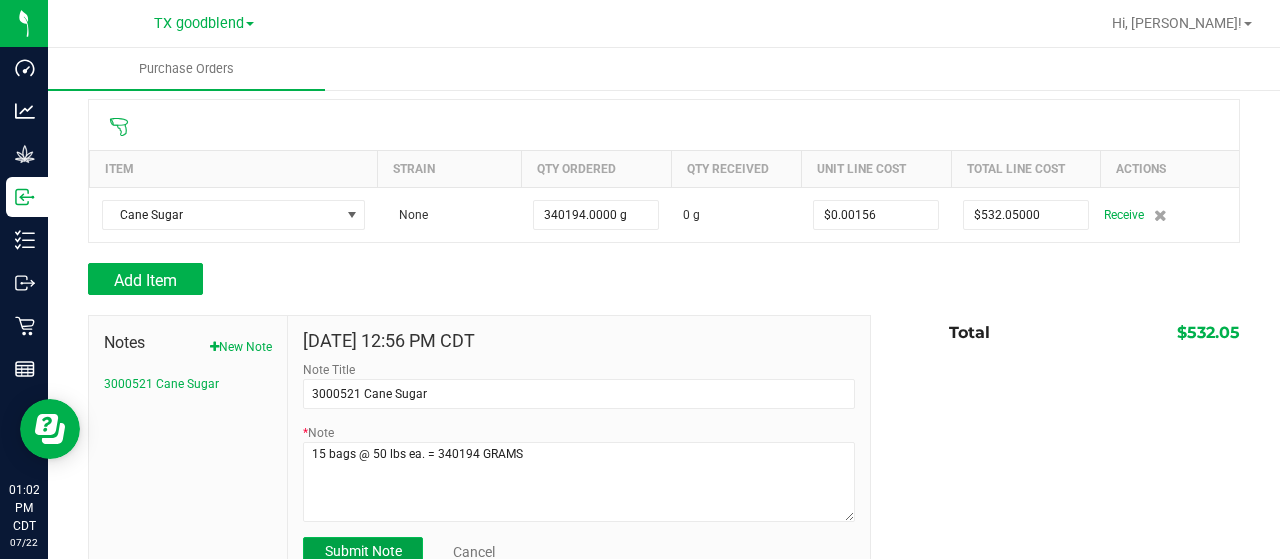 click on "Submit Note" at bounding box center [363, 551] 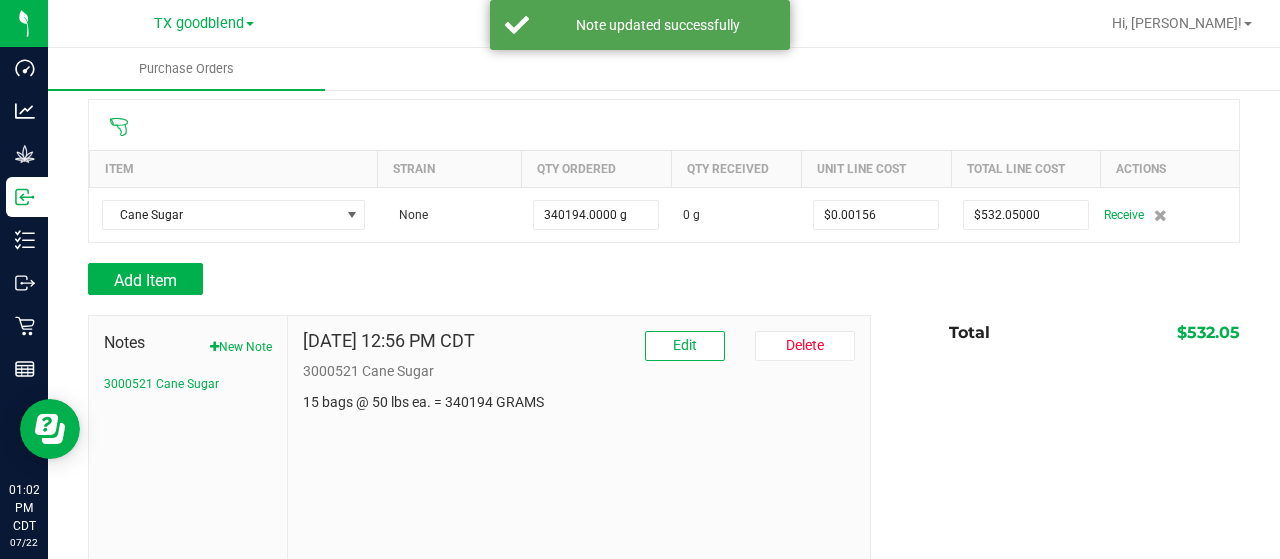 click on "Notes
New Note
3000521 [GEOGRAPHIC_DATA]
[DATE] 12:56 PM CDT
Edit
[GEOGRAPHIC_DATA]
3000521 [GEOGRAPHIC_DATA]
15 bags @ 50 lbs ea. = 340194 GRAMS
Total
$532.05" at bounding box center [664, 450] 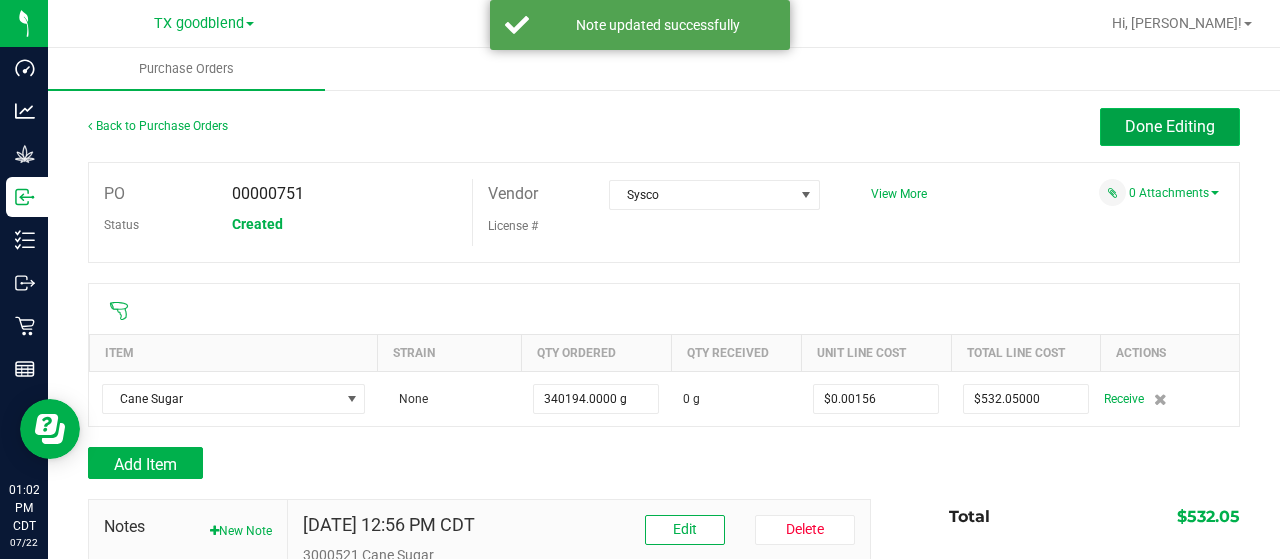 click on "Done Editing" at bounding box center [1170, 126] 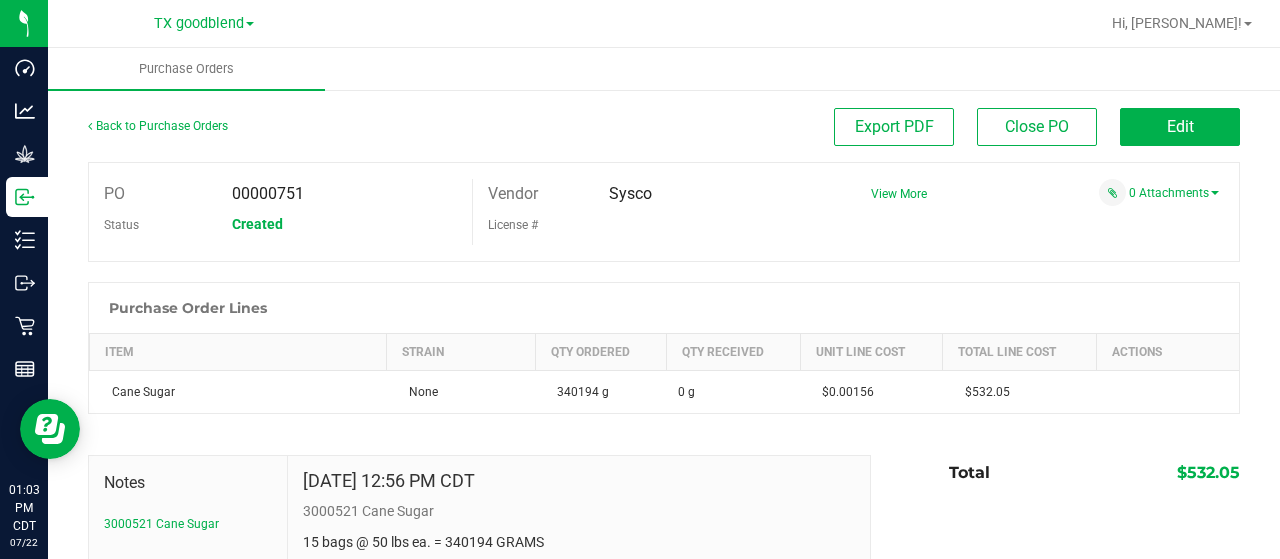 click on "PO
00000751
Status
Created
Vendor
[GEOGRAPHIC_DATA]
License #
View More" at bounding box center [664, 212] 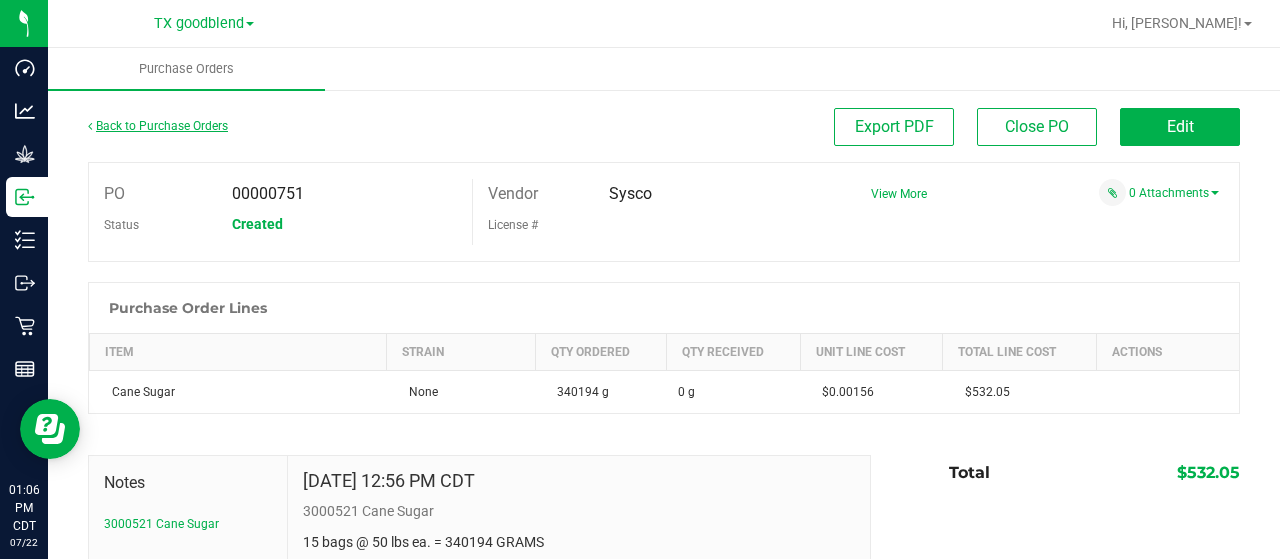 click on "Back to Purchase Orders" at bounding box center [158, 126] 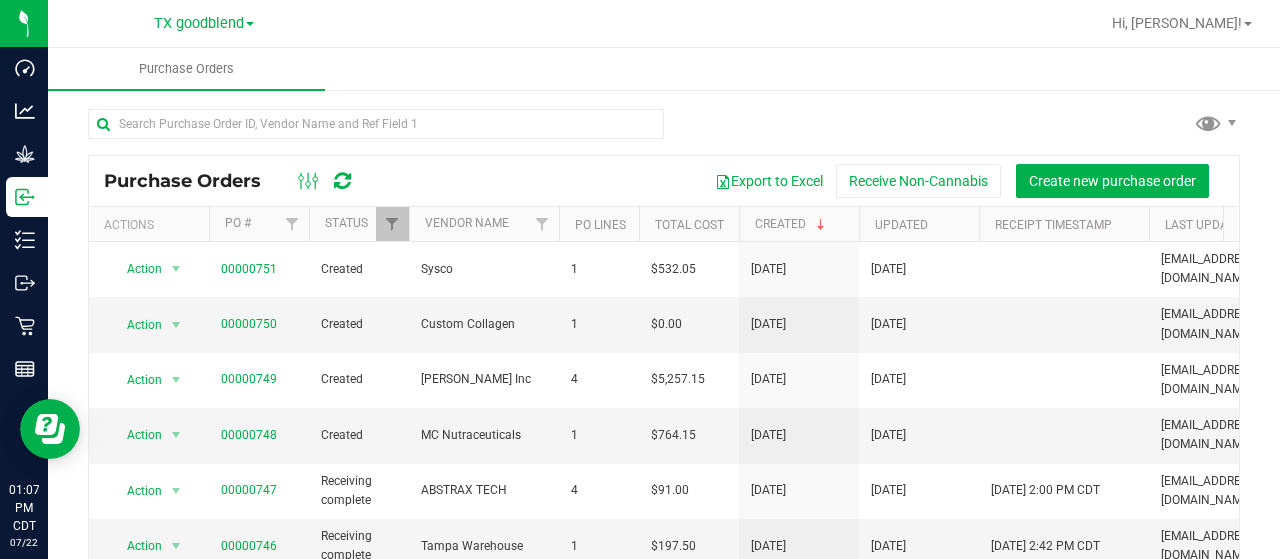 click at bounding box center (342, 181) 